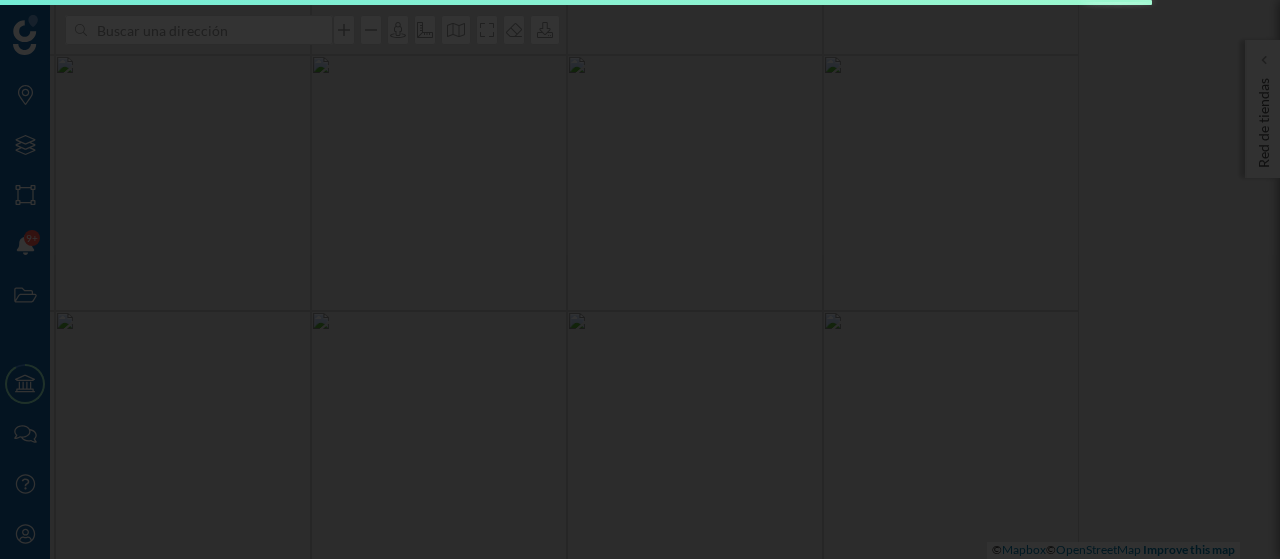 scroll, scrollTop: 0, scrollLeft: 0, axis: both 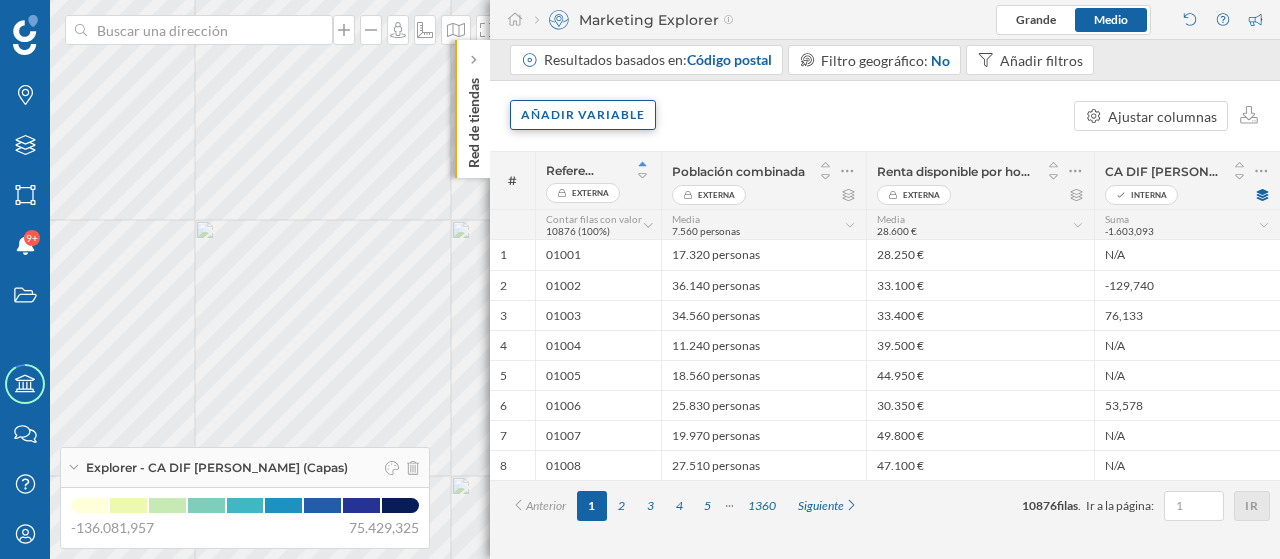 click on "Añadir variable" at bounding box center (583, 115) 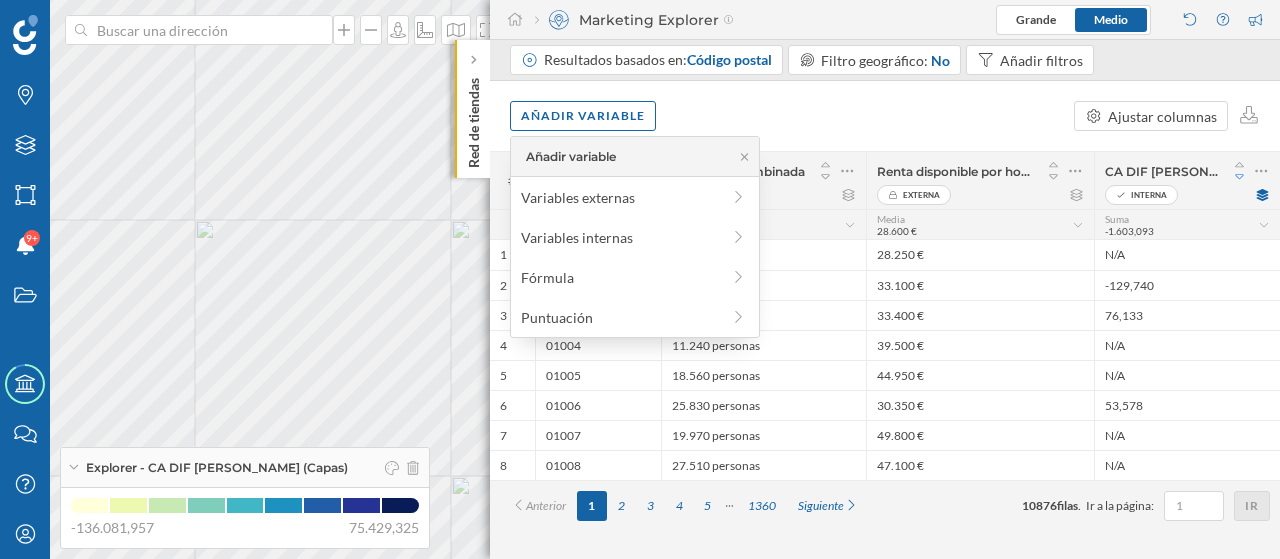 click 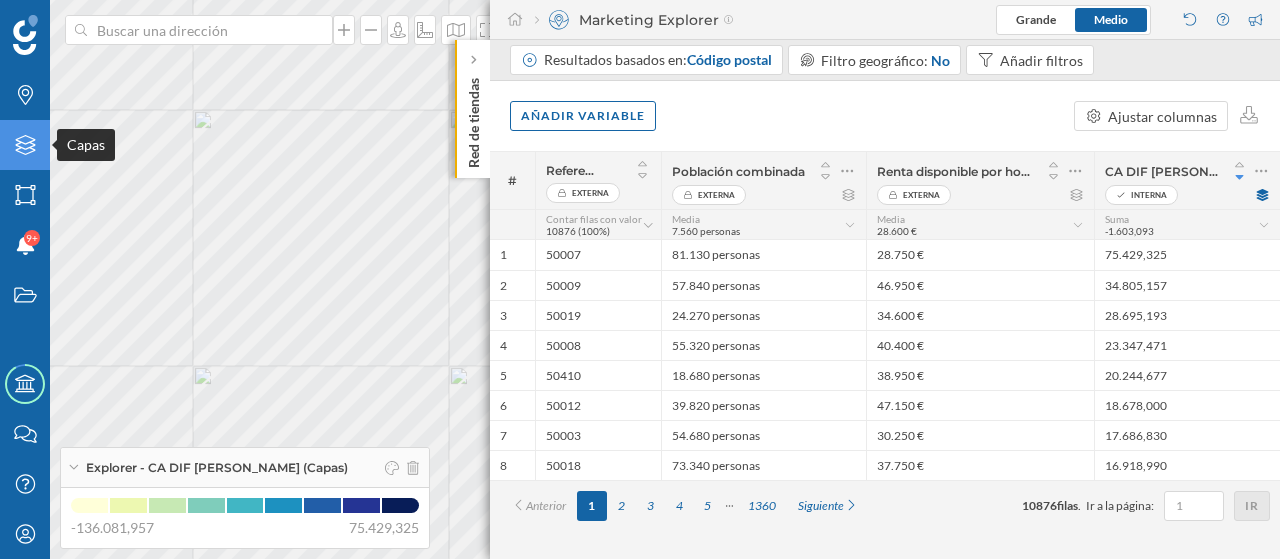 click on "Marcas         Capas         Áreas         Notificaciones
9+
Estados                     Academy       Contacta con nosotros       Centro de ayuda       Mi perfil
Explorer - CA DIF [PERSON_NAME] (Capas)
-136.081,957
75.429,325
Red de tiendas
Marketing Explorer
[GEOGRAPHIC_DATA]
Resultados basados en:
Código postal
Filtro geográfico:   No
Añadir filtros
Añadir variable
Ajustar columnas
#
Referencia
Externa
Población combinada
Externa" at bounding box center (640, 279) 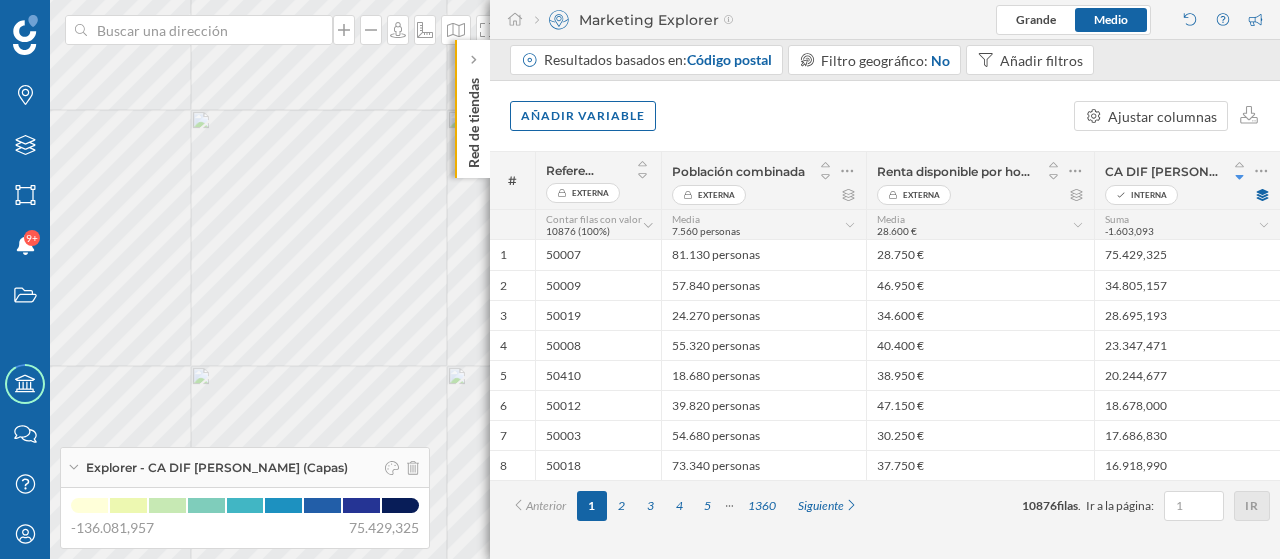 click on "Explorer - CA DIF [PERSON_NAME] (Capas)" at bounding box center [217, 468] 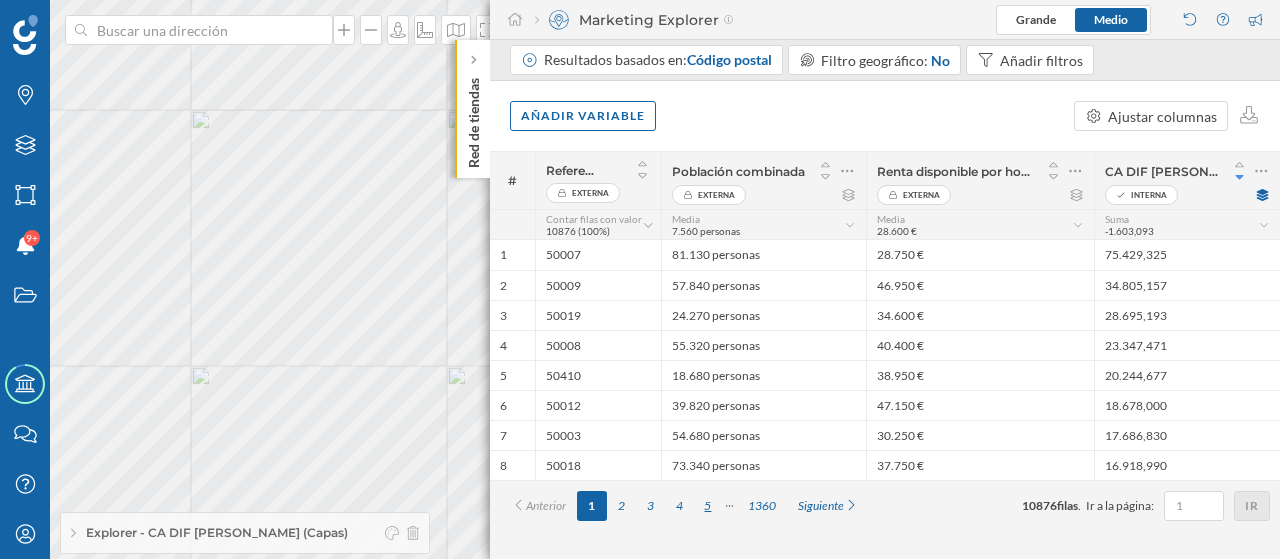 click on "5" at bounding box center [708, 506] 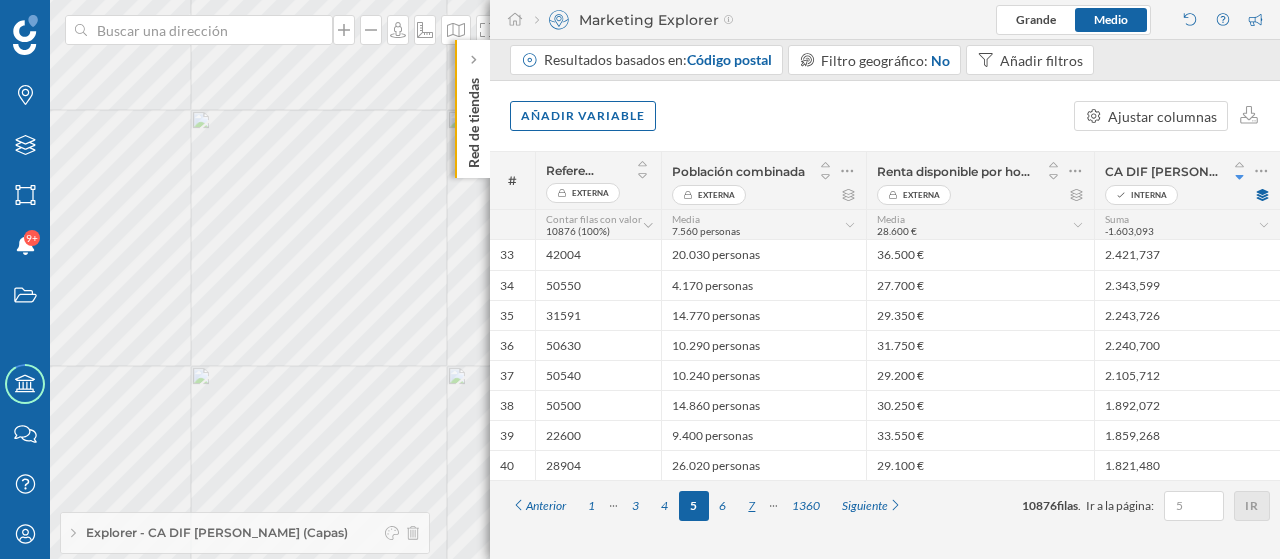 click on "7" at bounding box center [751, 506] 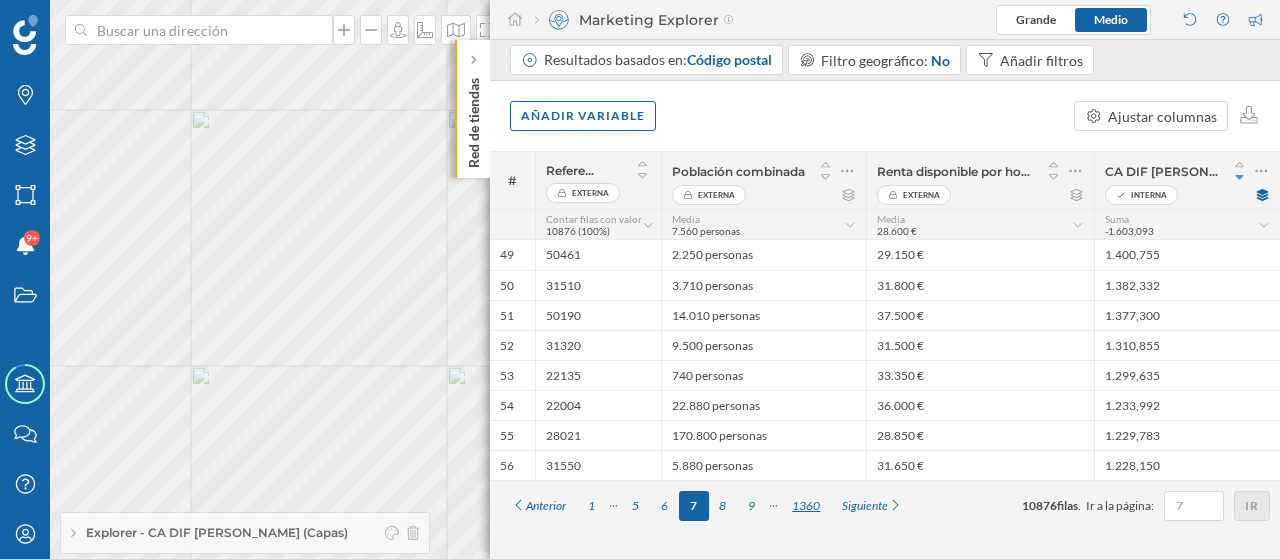click on "1360" at bounding box center [806, 506] 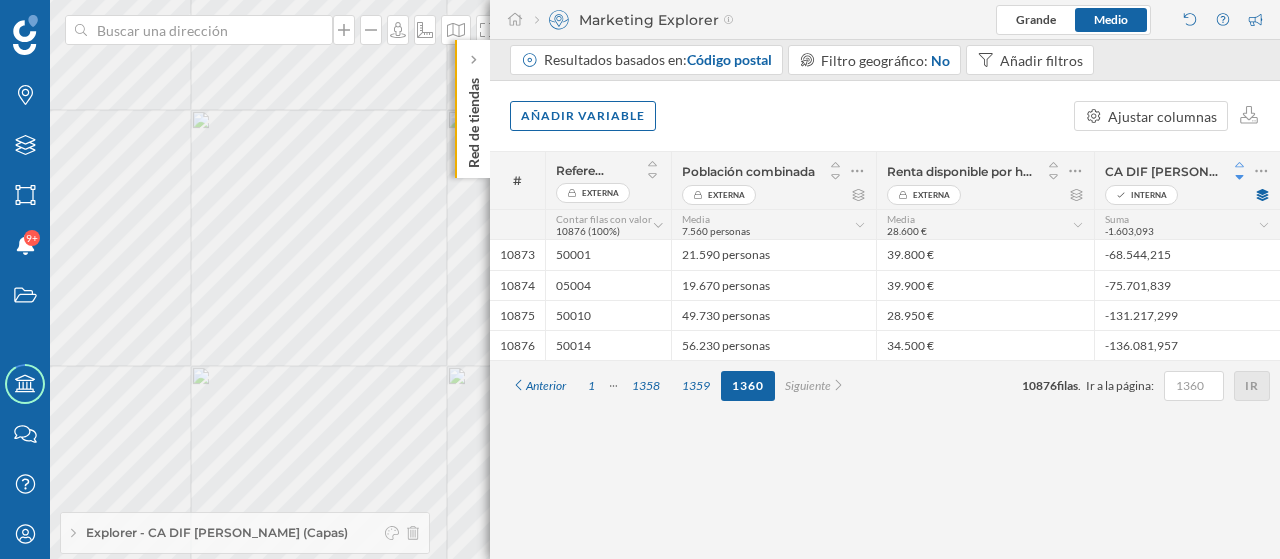 click 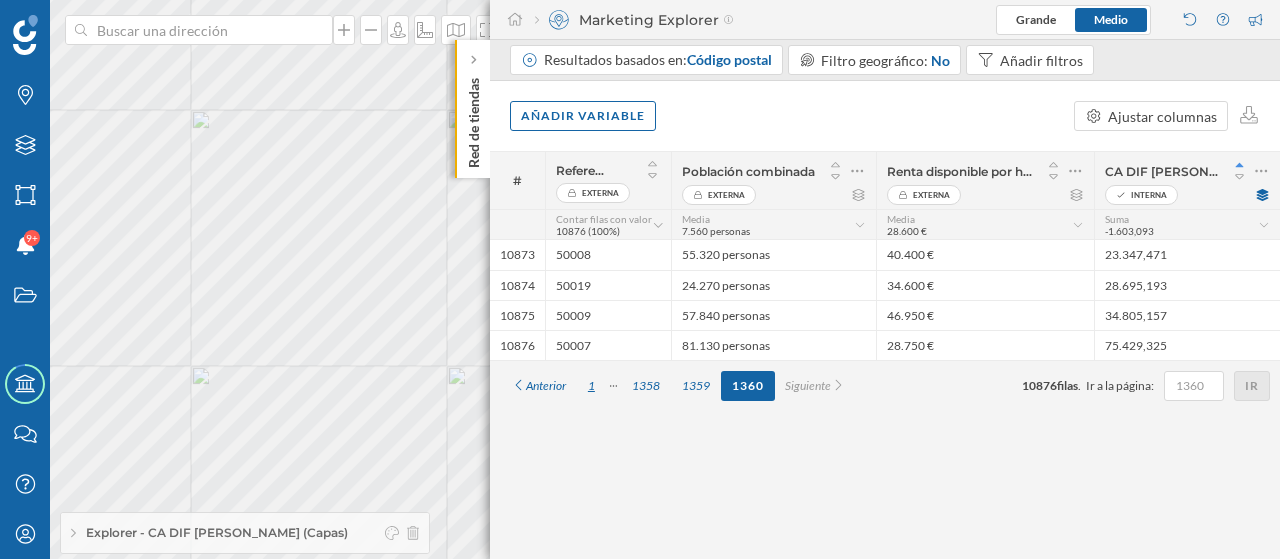 click on "1" at bounding box center [591, 386] 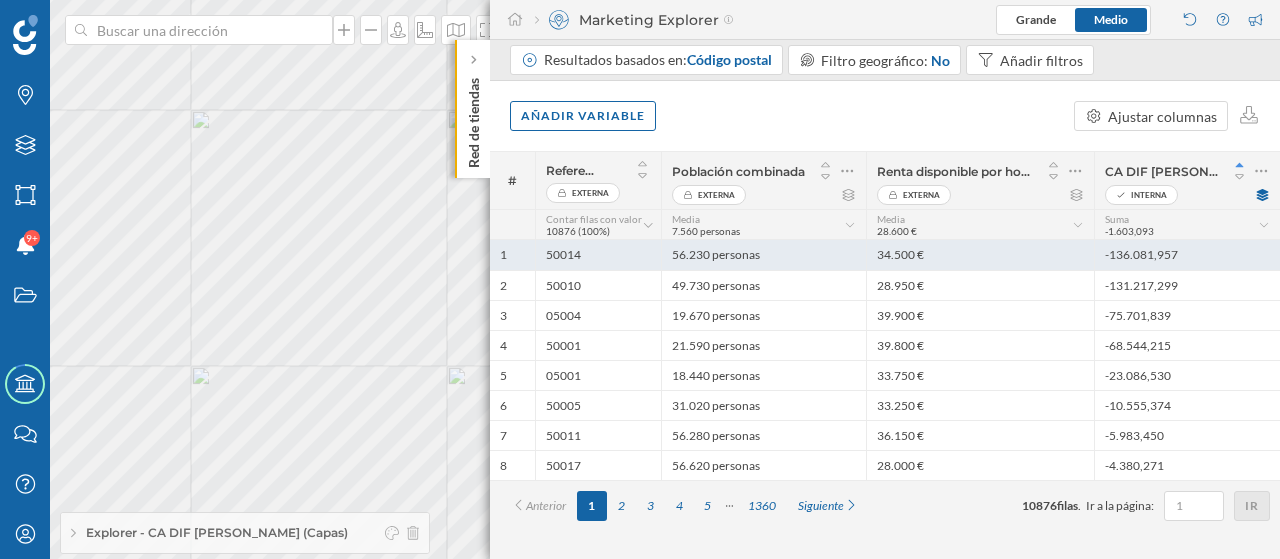 click on "-136.081,957" at bounding box center (1187, 255) 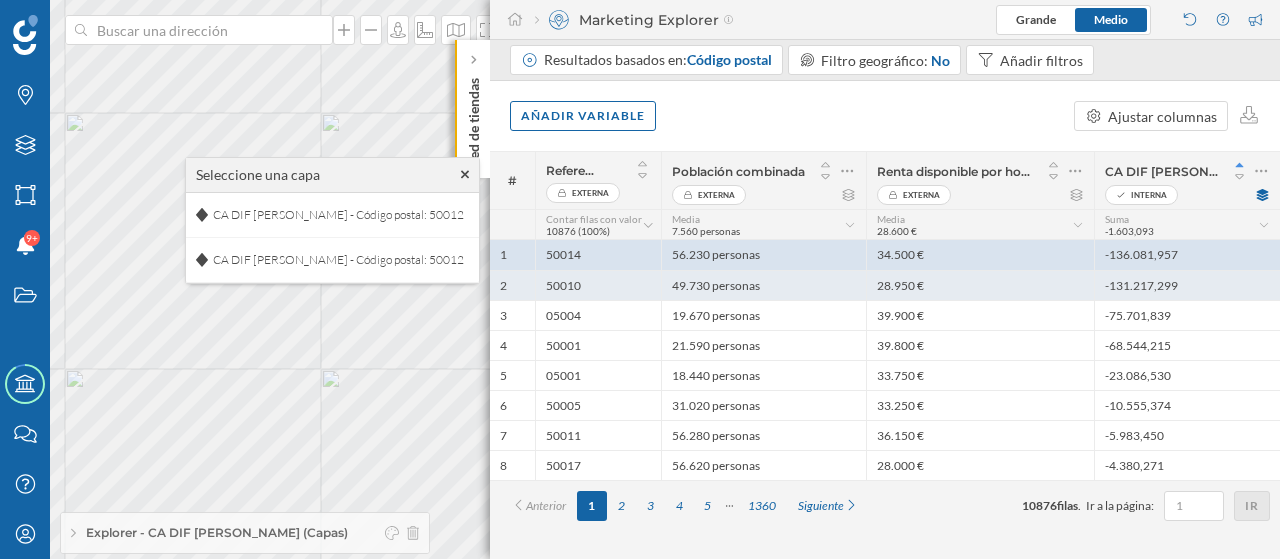 click on "-131.217,299" at bounding box center [1187, 285] 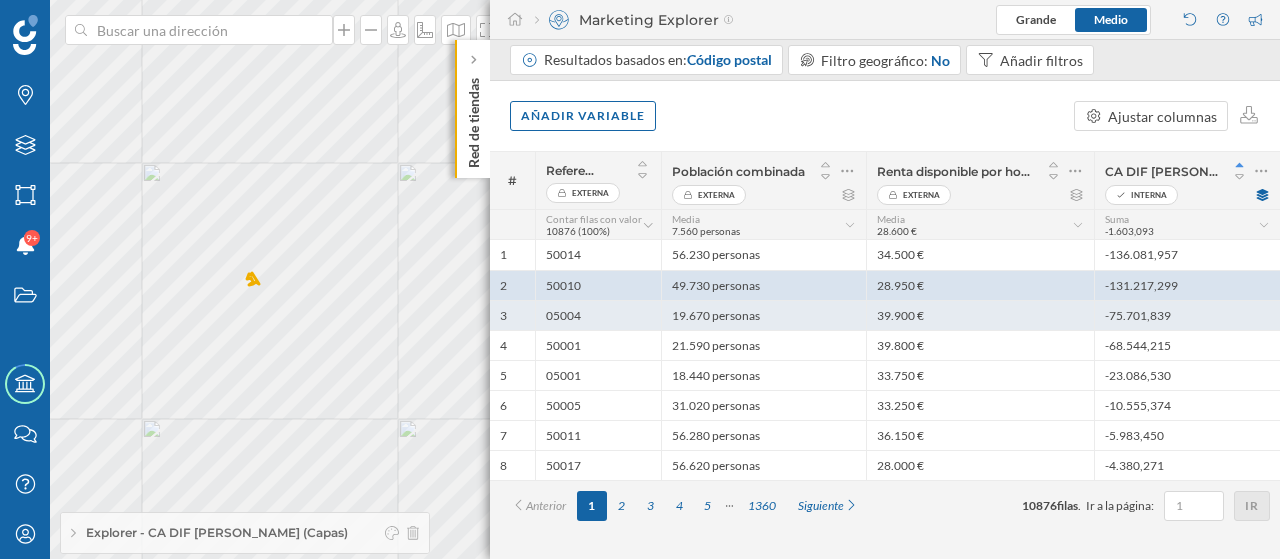 click on "-75.701,839" at bounding box center (1187, 315) 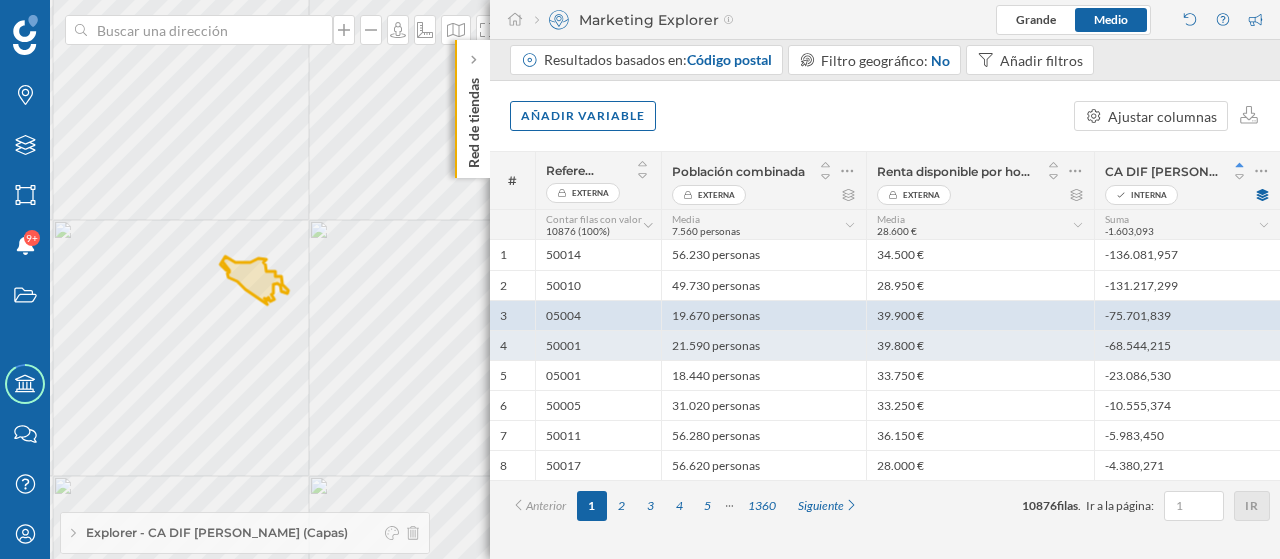 click on "-68.544,215" at bounding box center (1187, 345) 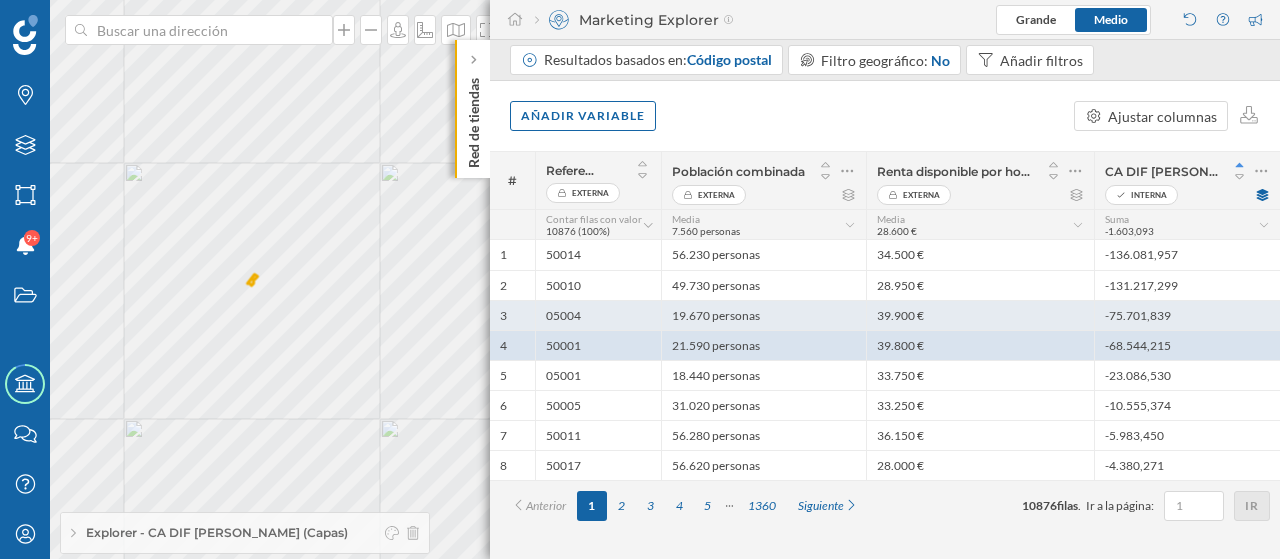 click on "-75.701,839" at bounding box center (1187, 315) 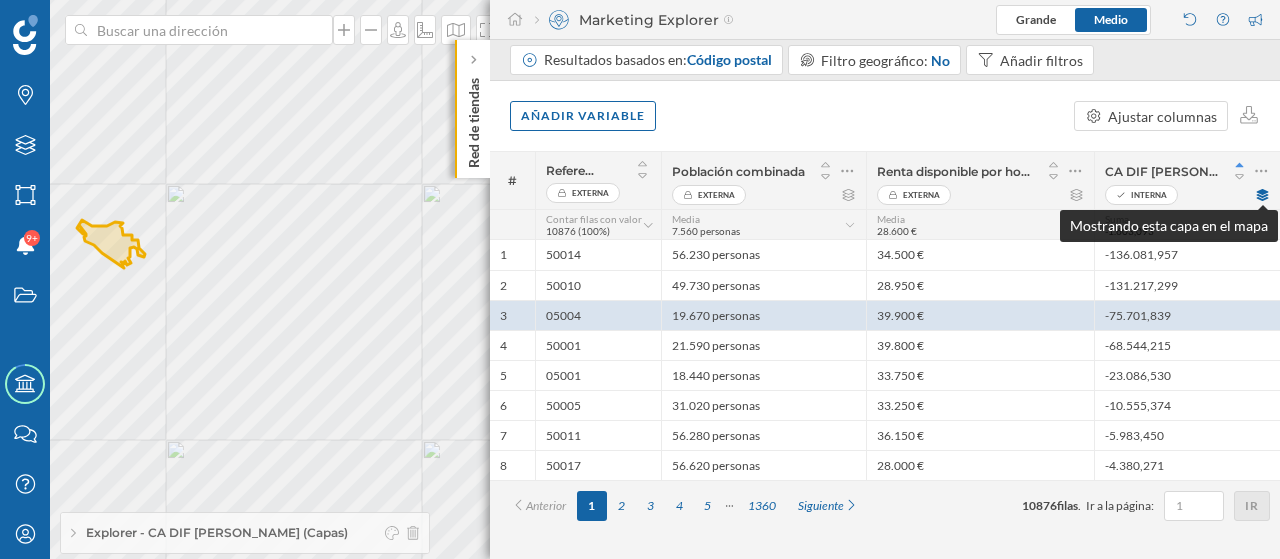 click 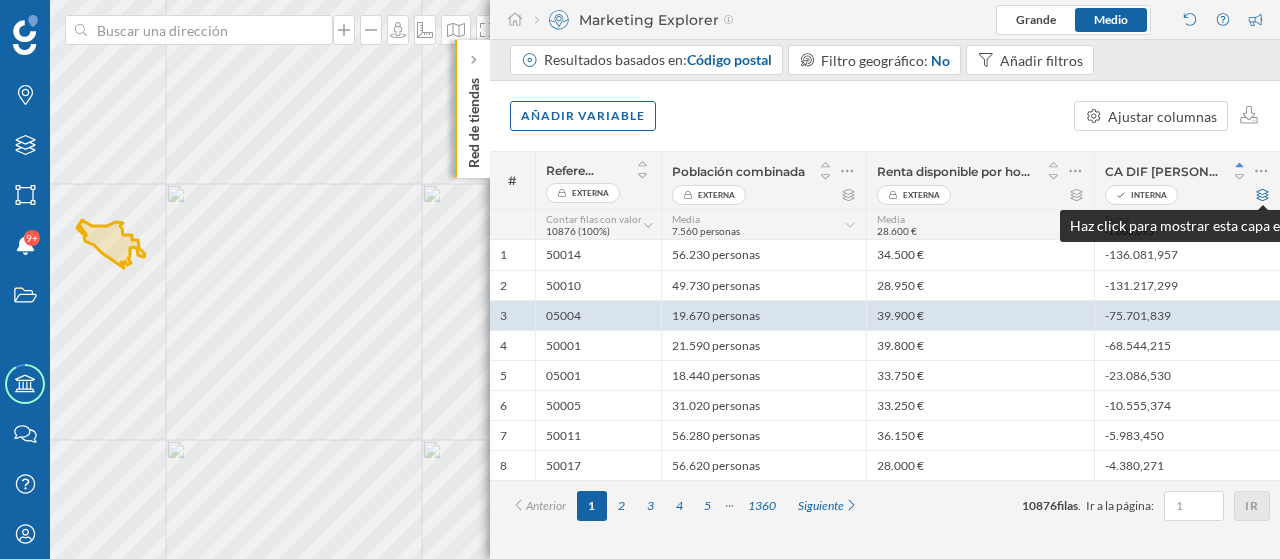 click 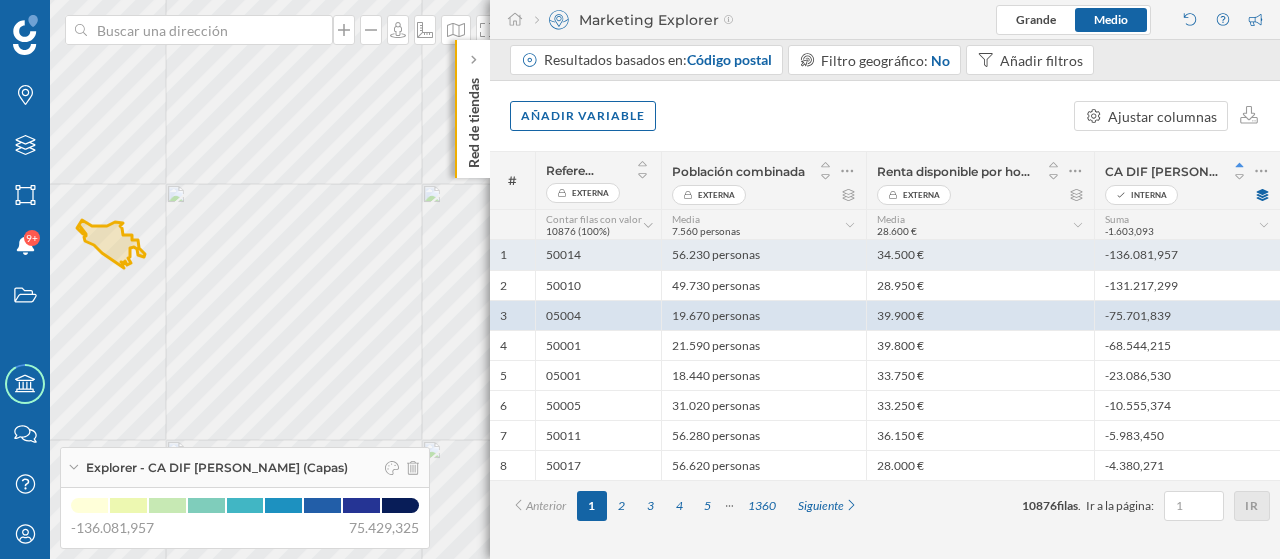 click on "-136.081,957" at bounding box center [1187, 255] 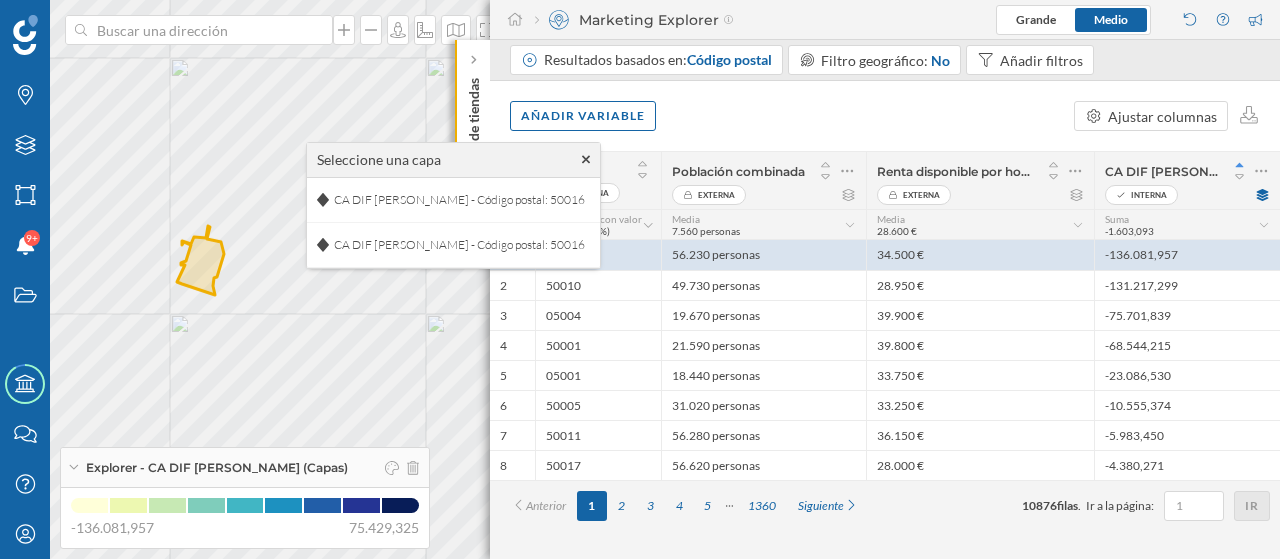 click 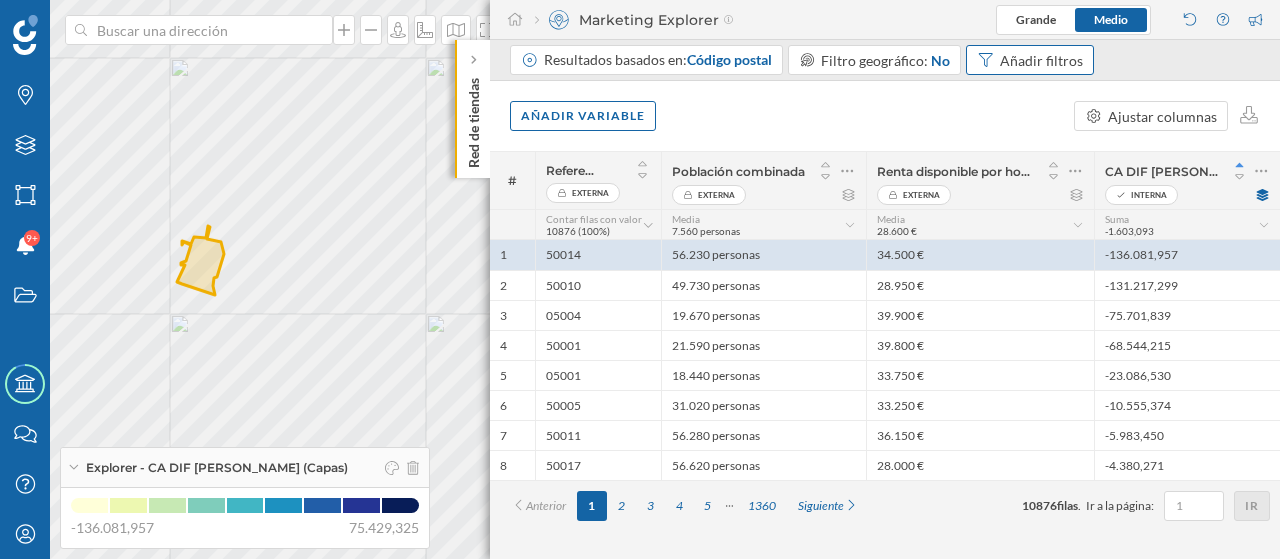 click on "Añadir filtros" at bounding box center [1041, 60] 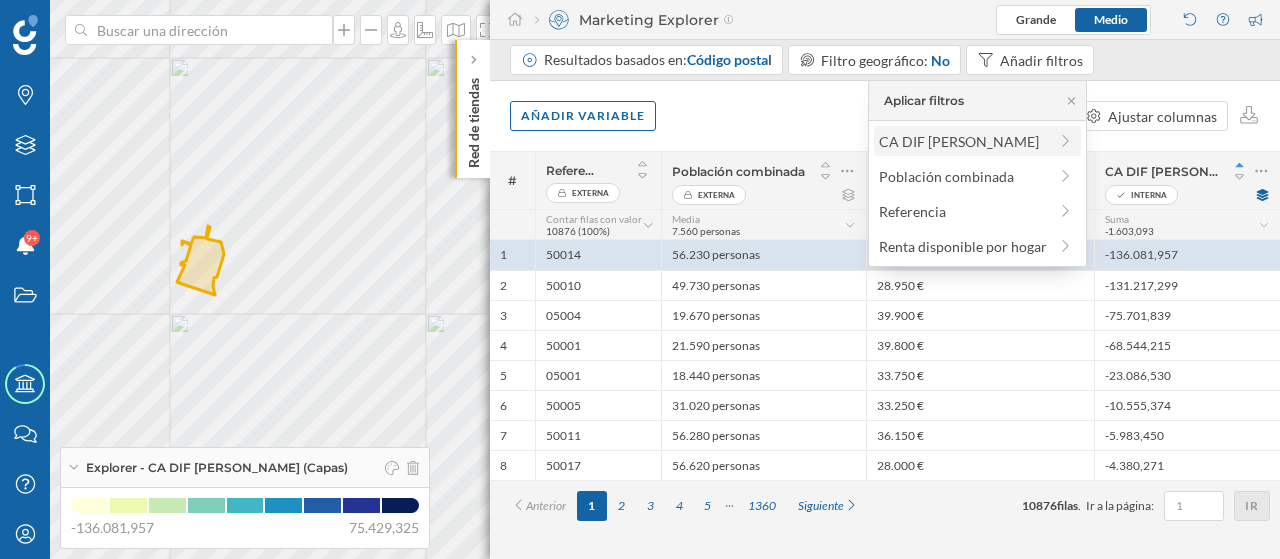 click on "CA DIF [PERSON_NAME]" at bounding box center (959, 141) 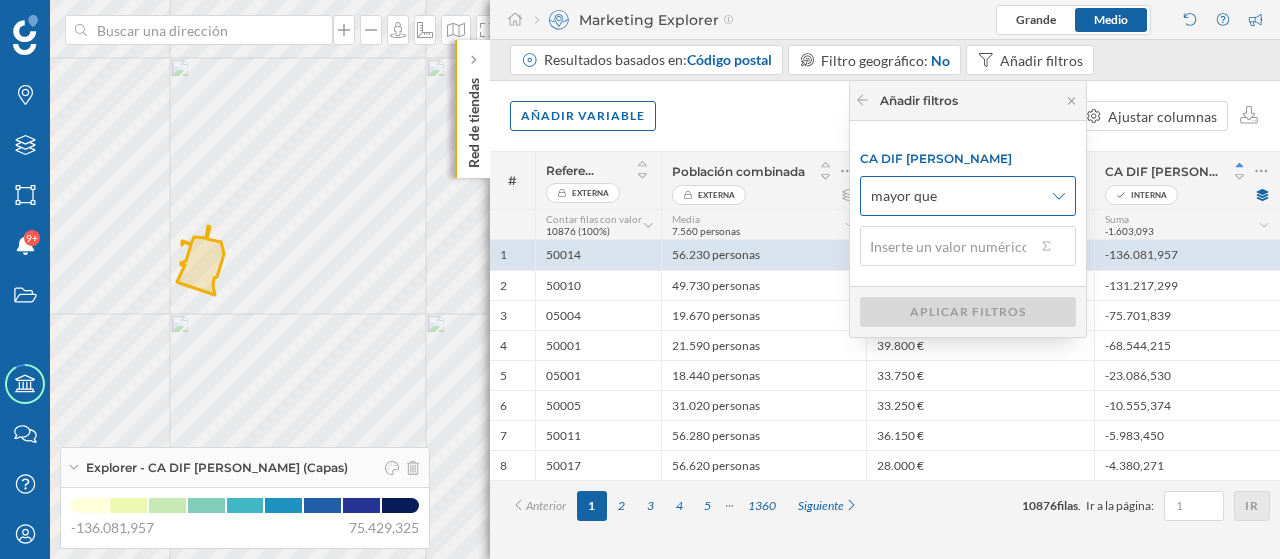 click on "mayor que" at bounding box center (957, 196) 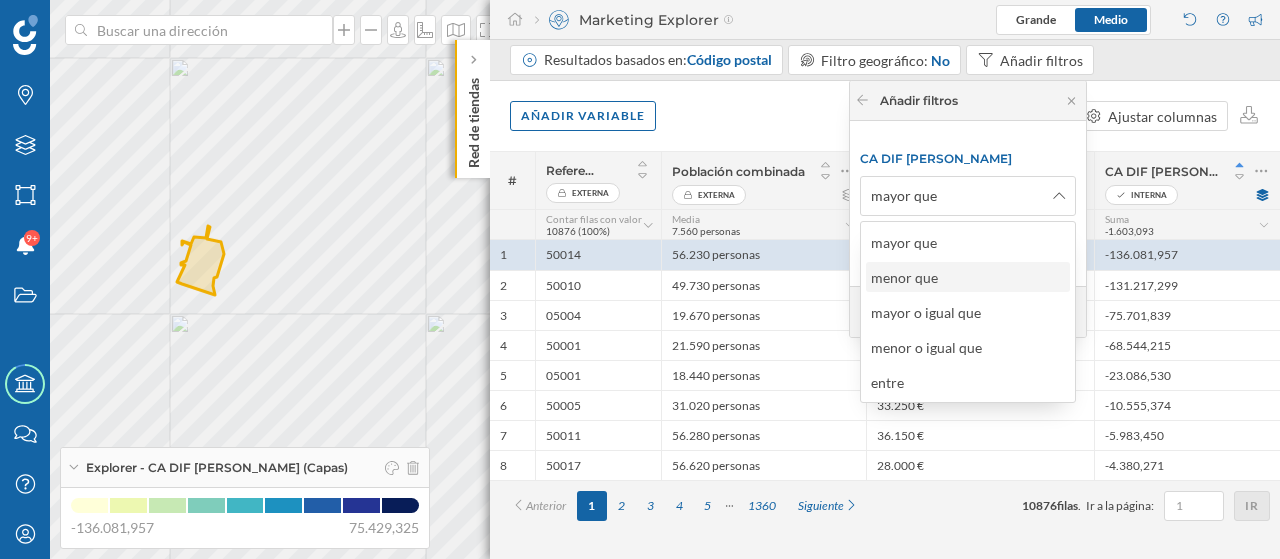 click on "menor que" at bounding box center (967, 277) 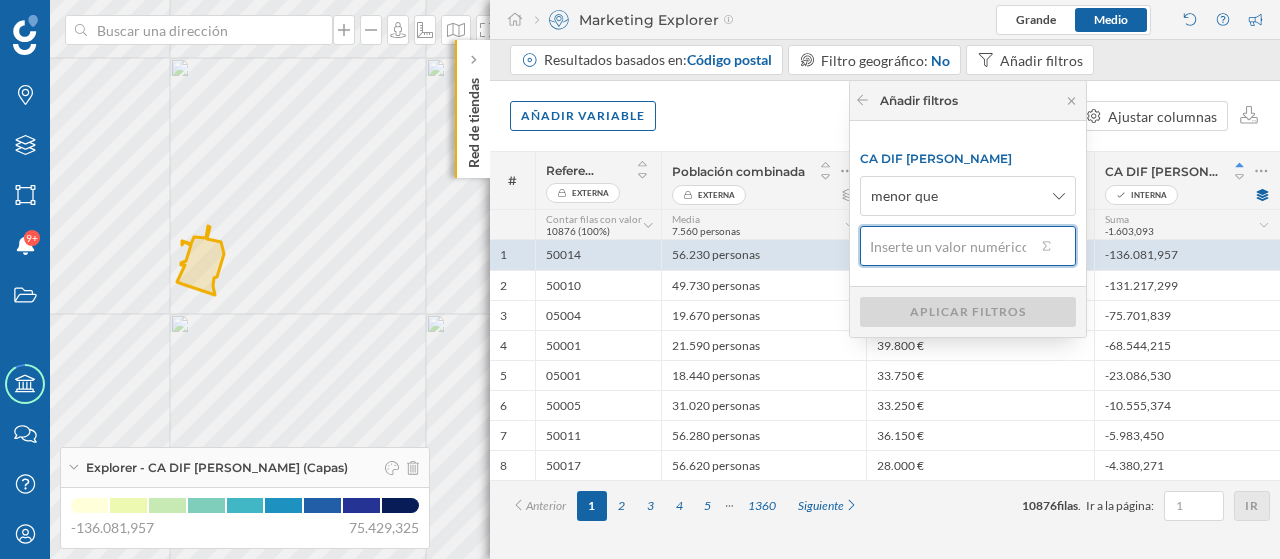 click at bounding box center [948, 246] 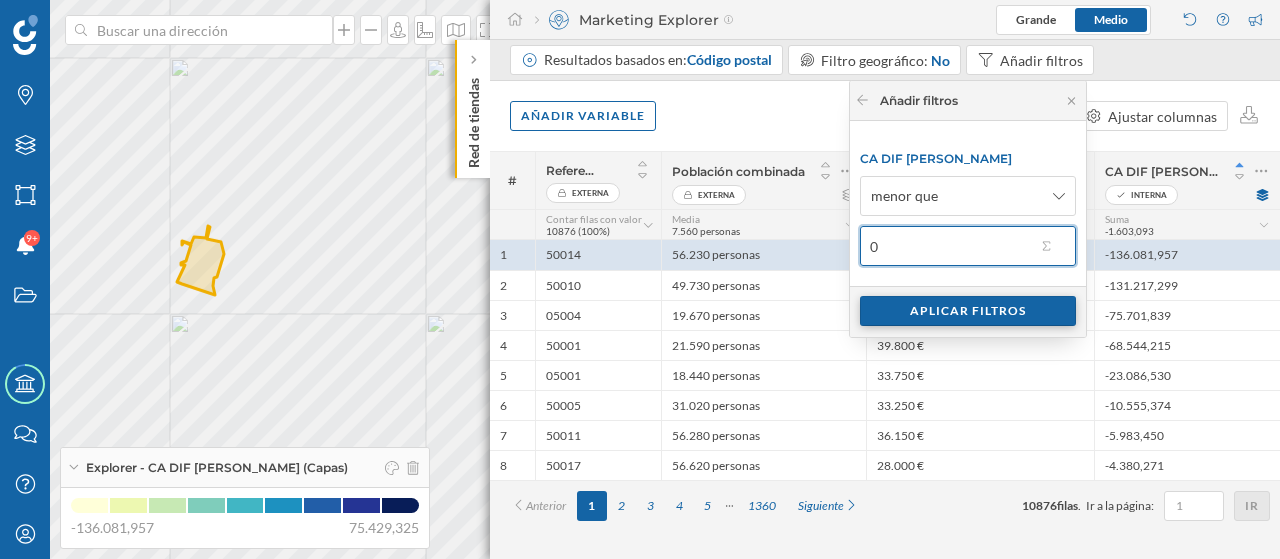type on "0" 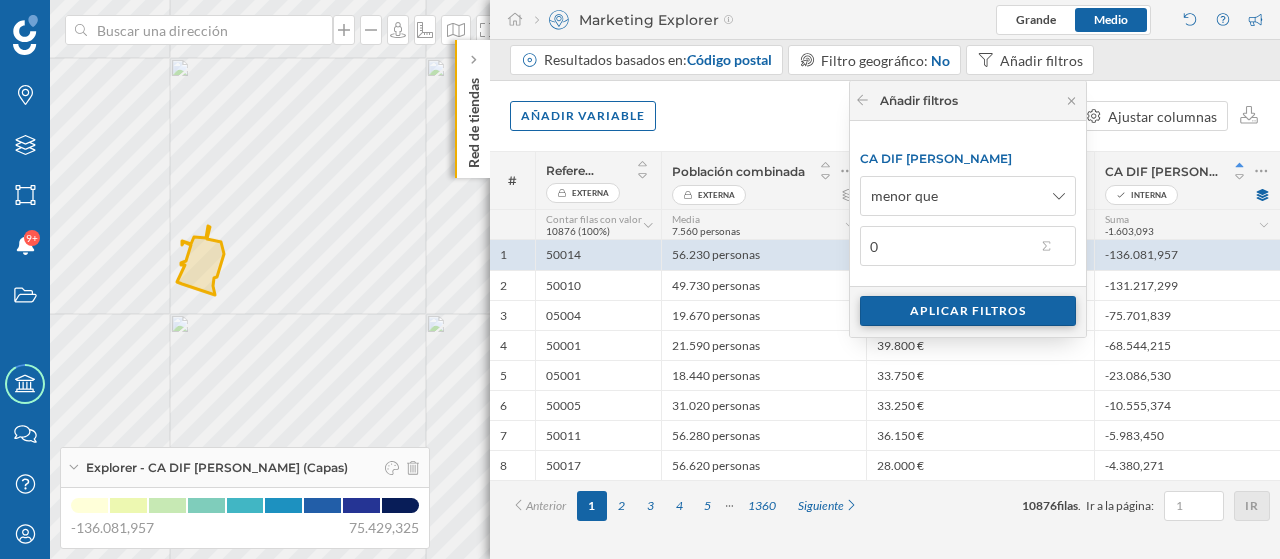 click on "Aplicar filtros" at bounding box center [968, 311] 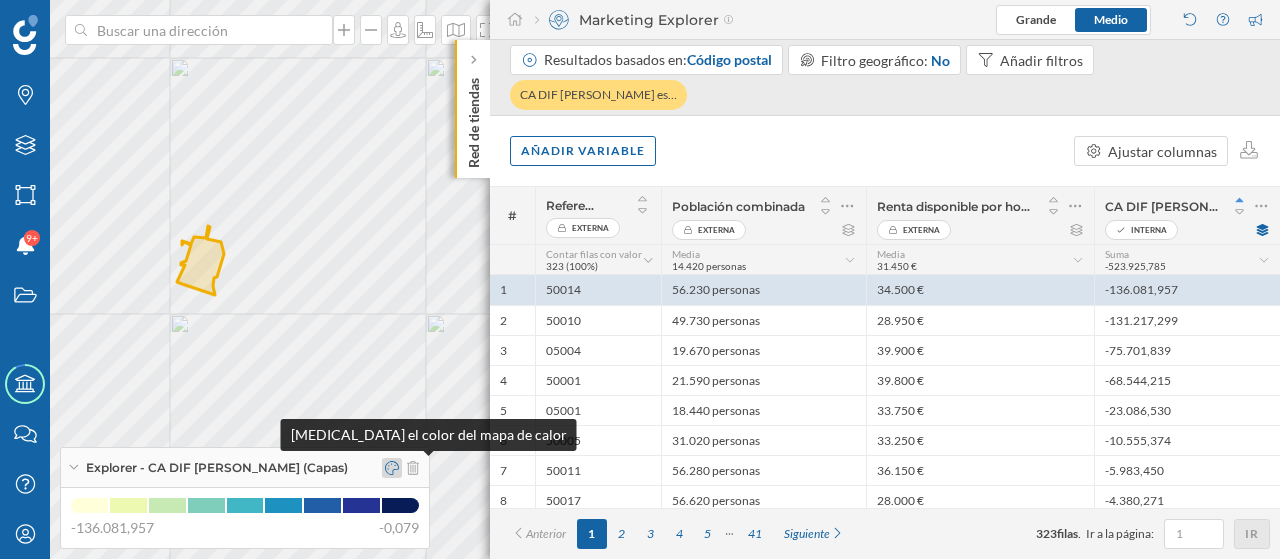 click 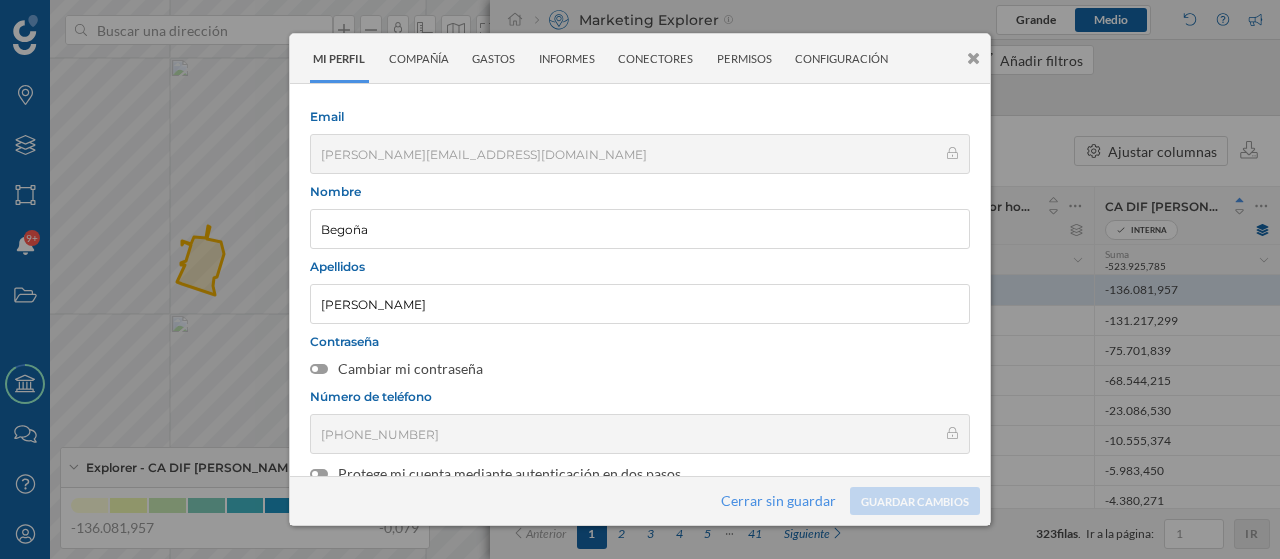 scroll, scrollTop: 344, scrollLeft: 0, axis: vertical 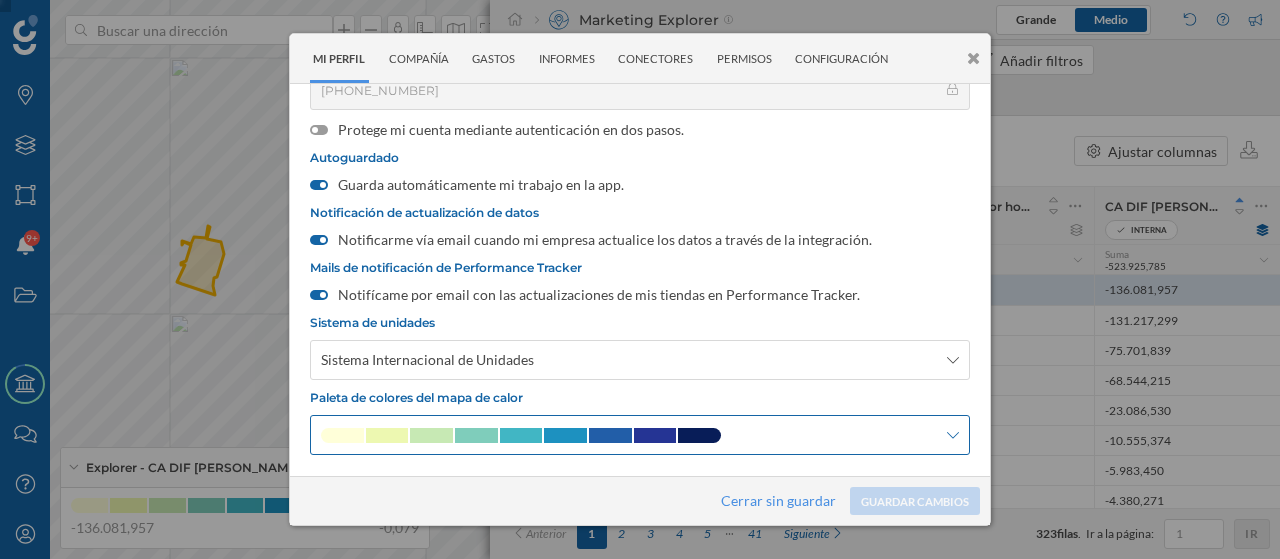 click at bounding box center [640, 435] 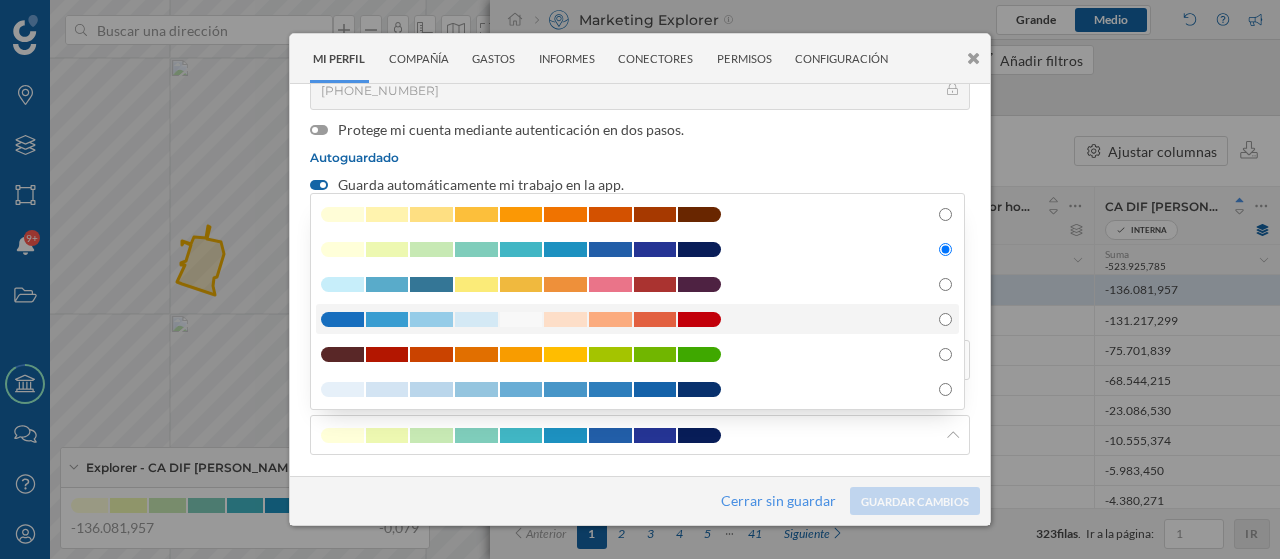click at bounding box center (610, 319) 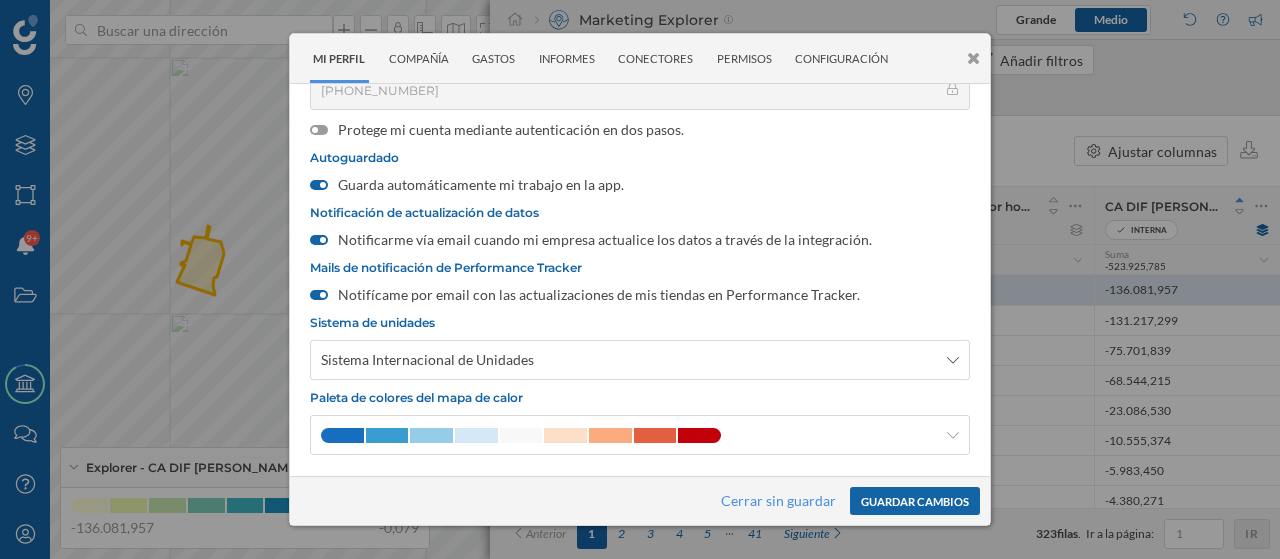 click on "Guardar cambios" at bounding box center [915, 501] 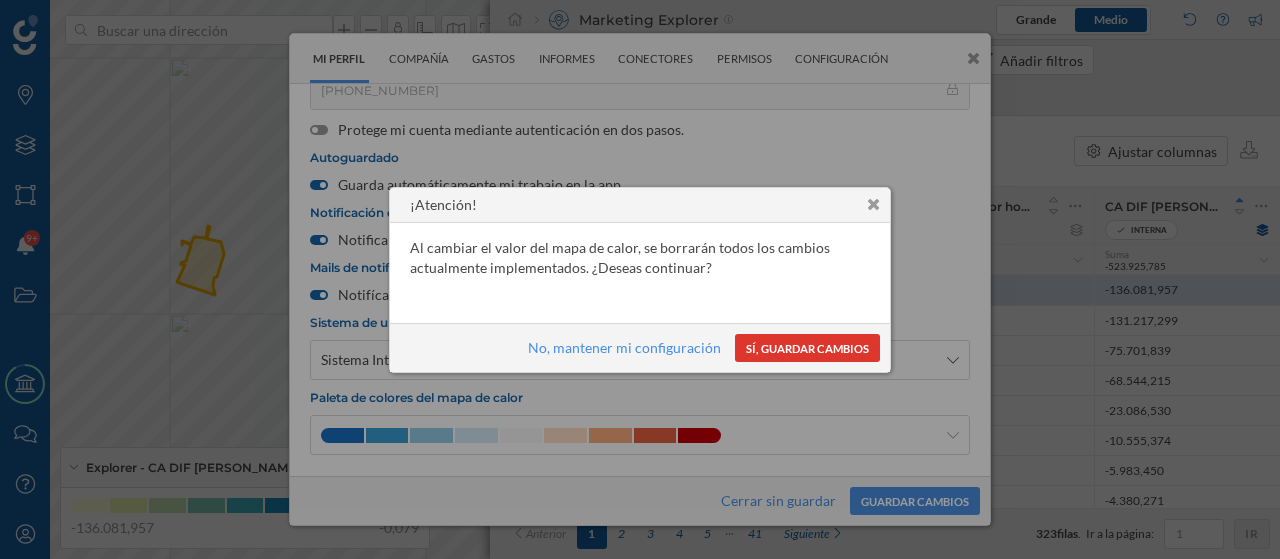 click on "Sí, guardar cambios" at bounding box center (807, 348) 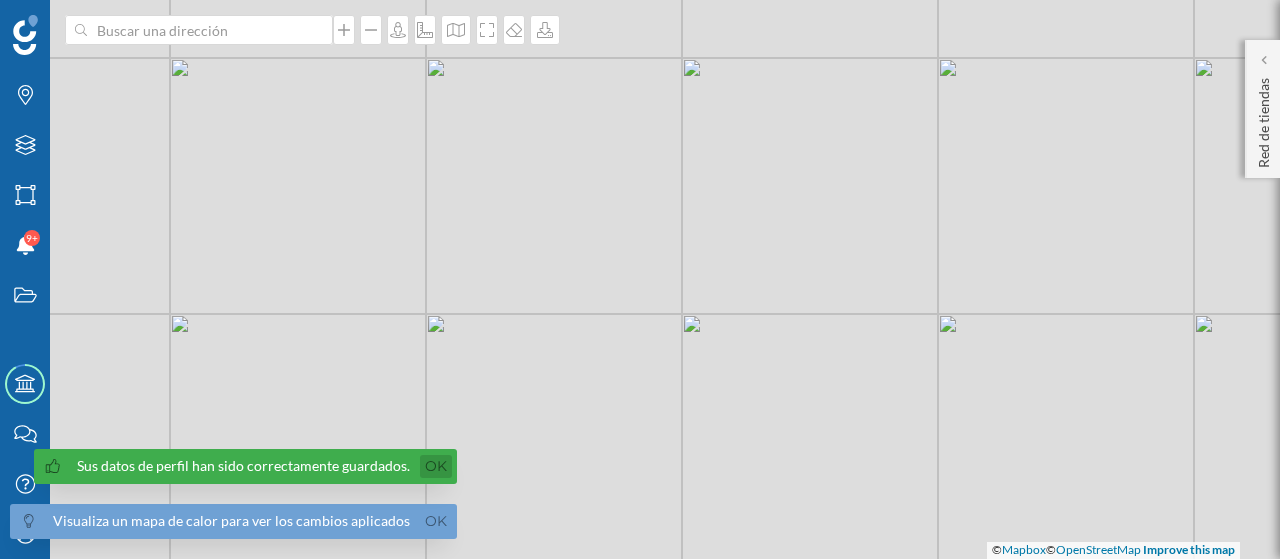 click on "Ok" at bounding box center [436, 466] 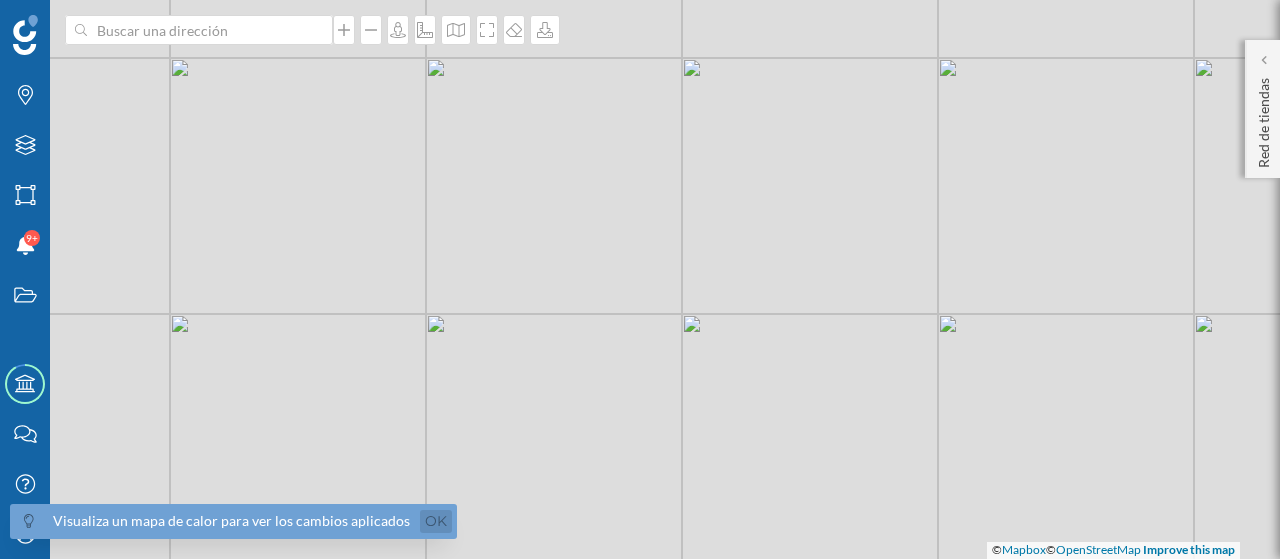 click on "Ok" at bounding box center (436, 521) 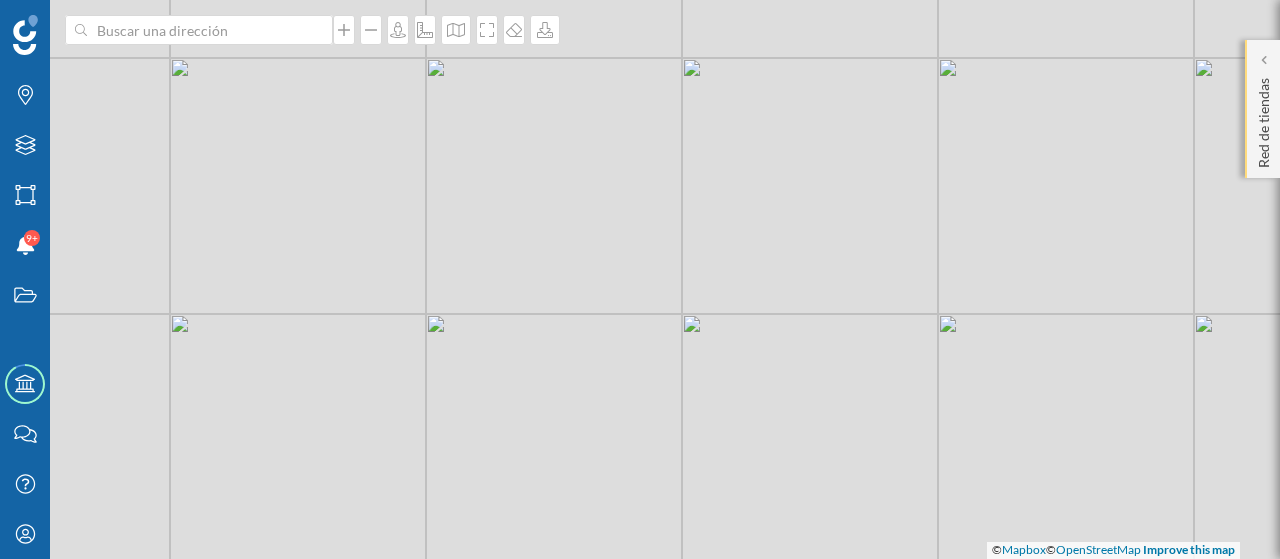 click on "Red de tiendas" 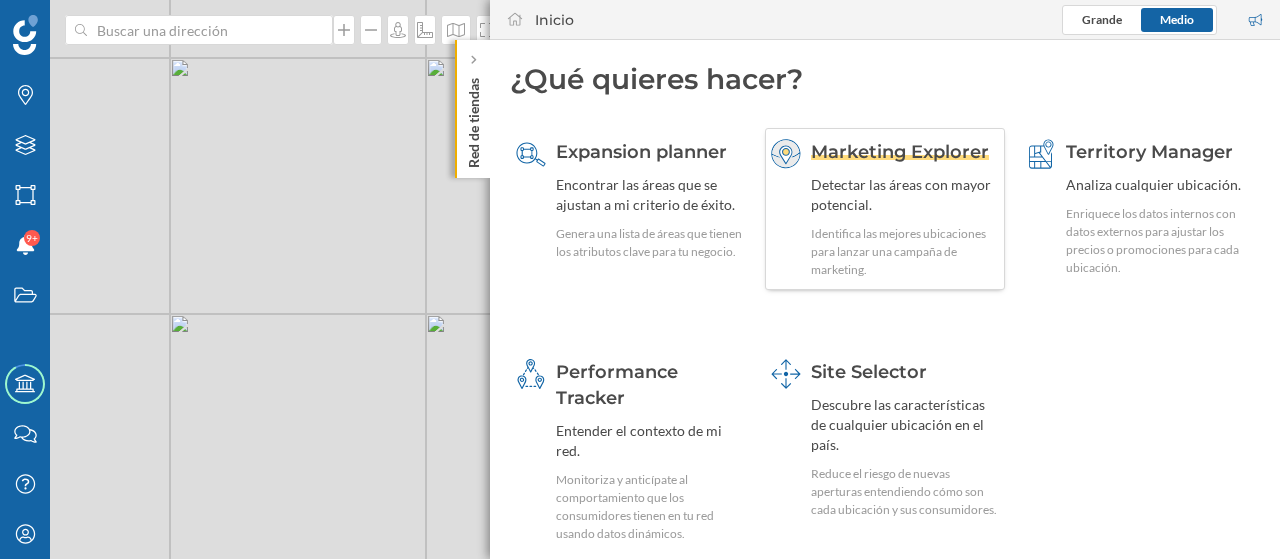 click on "Detectar las áreas con mayor potencial." at bounding box center [905, 195] 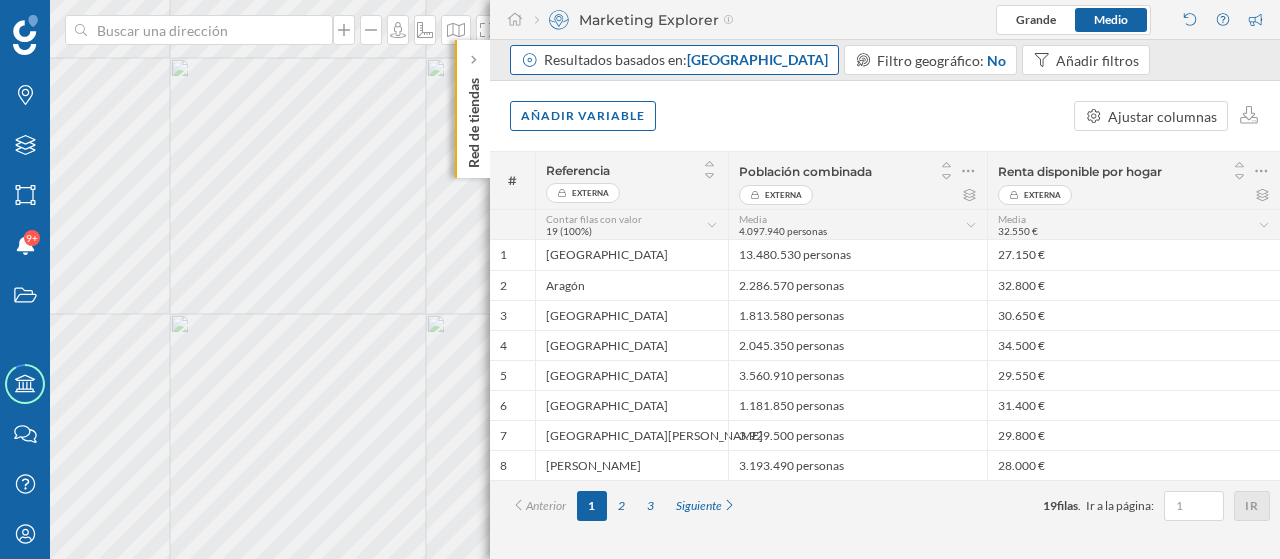 click on "Resultados basados en:
Comunidad autónoma" at bounding box center [674, 60] 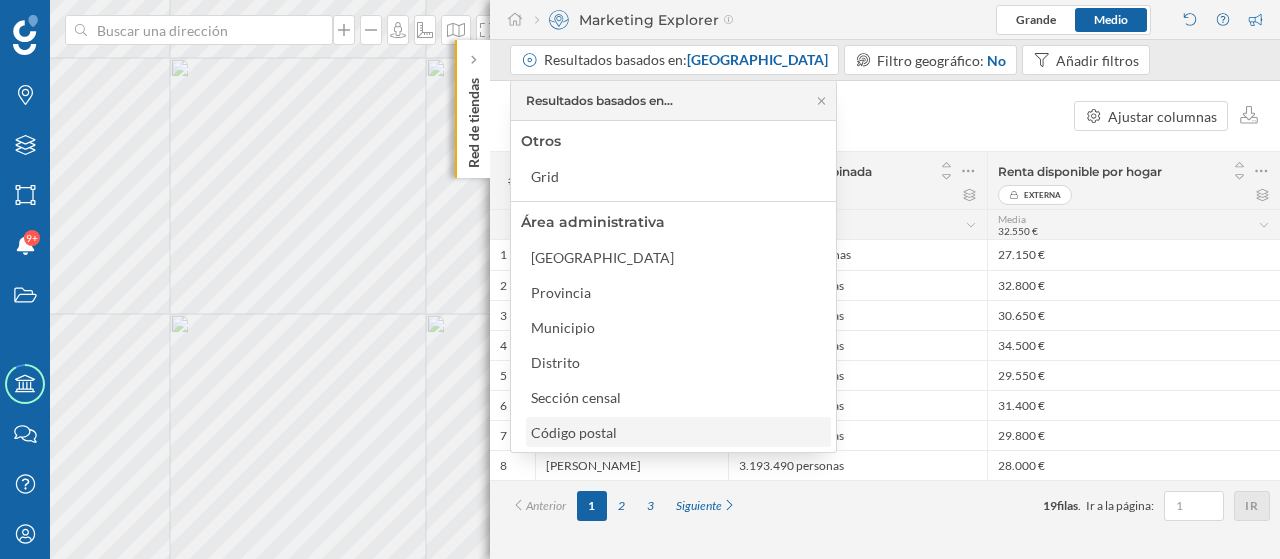 click on "Código postal" at bounding box center (574, 432) 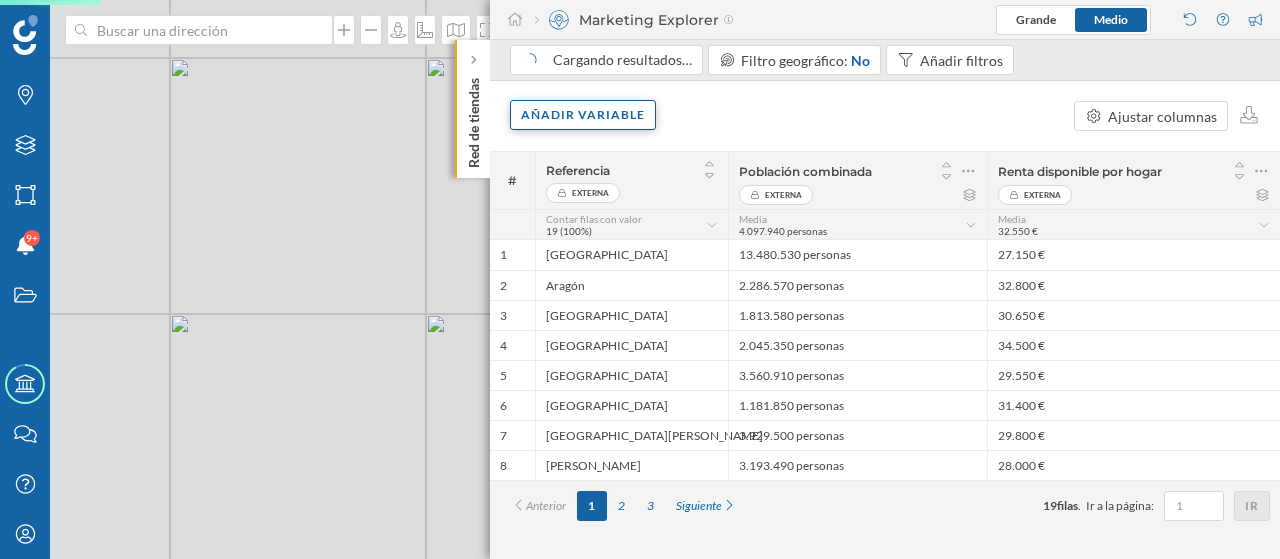 click on "Añadir variable" at bounding box center [583, 115] 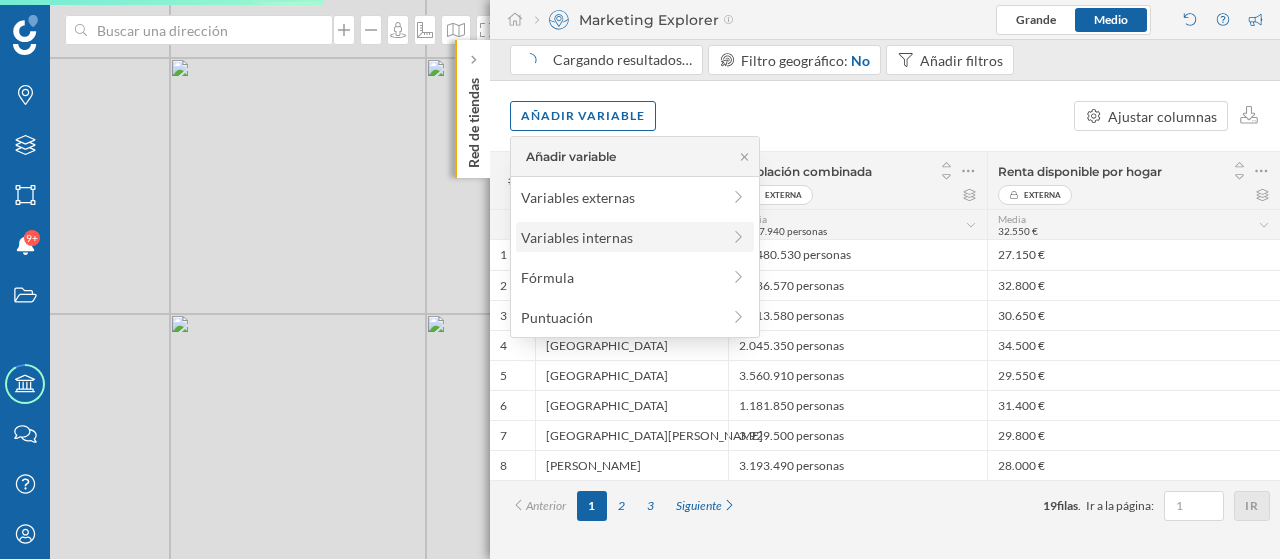 click on "Variables internas" at bounding box center (620, 237) 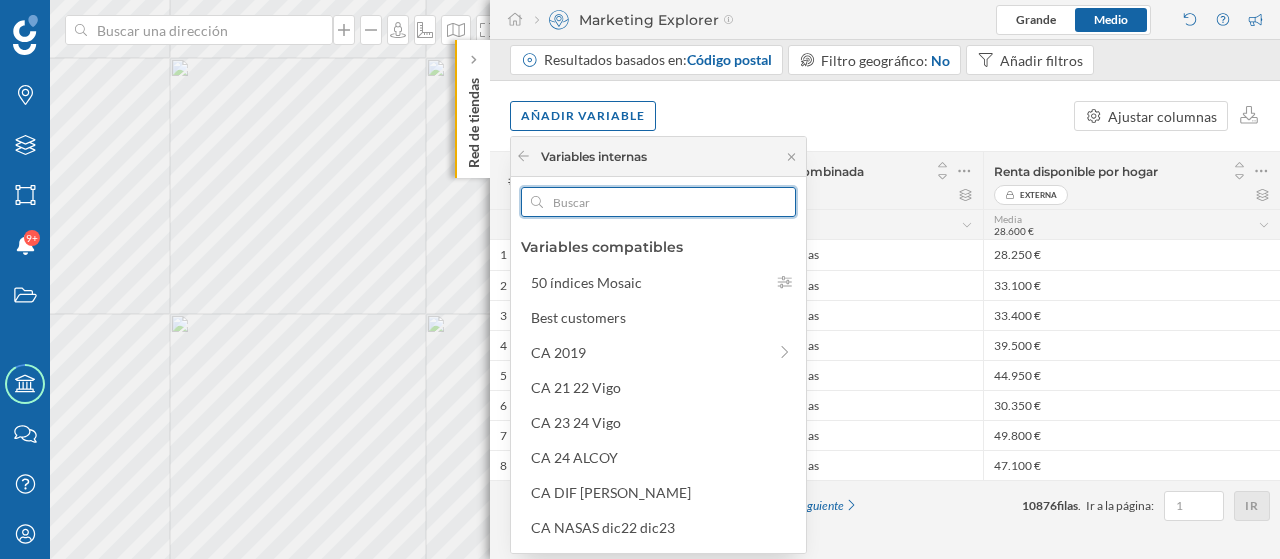 click at bounding box center [658, 202] 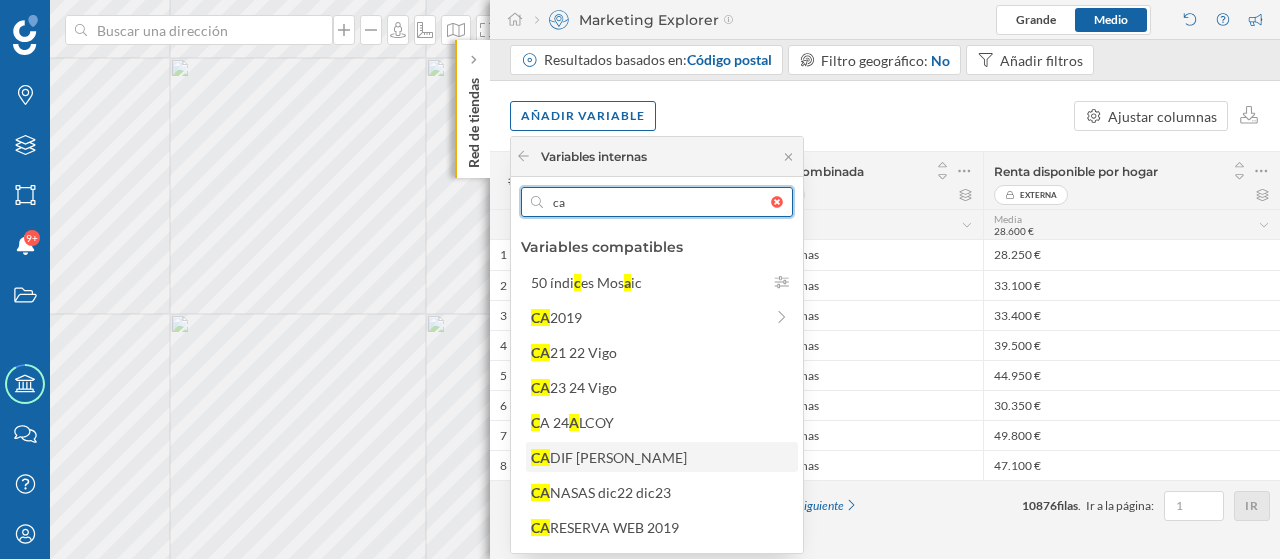 type on "ca" 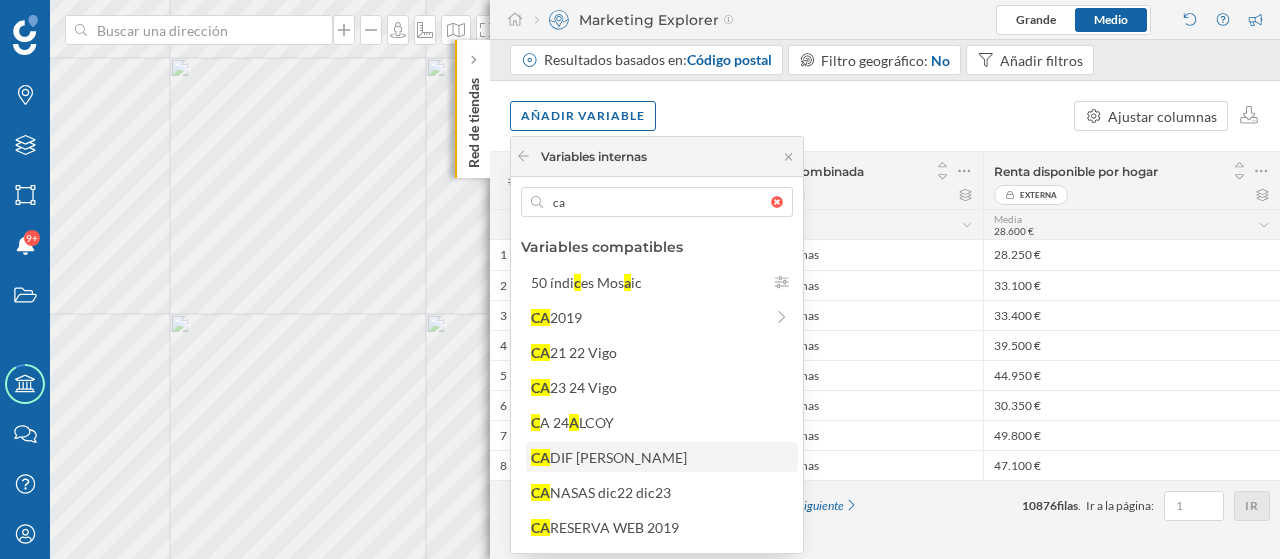 click on "DIF [PERSON_NAME]" at bounding box center (618, 457) 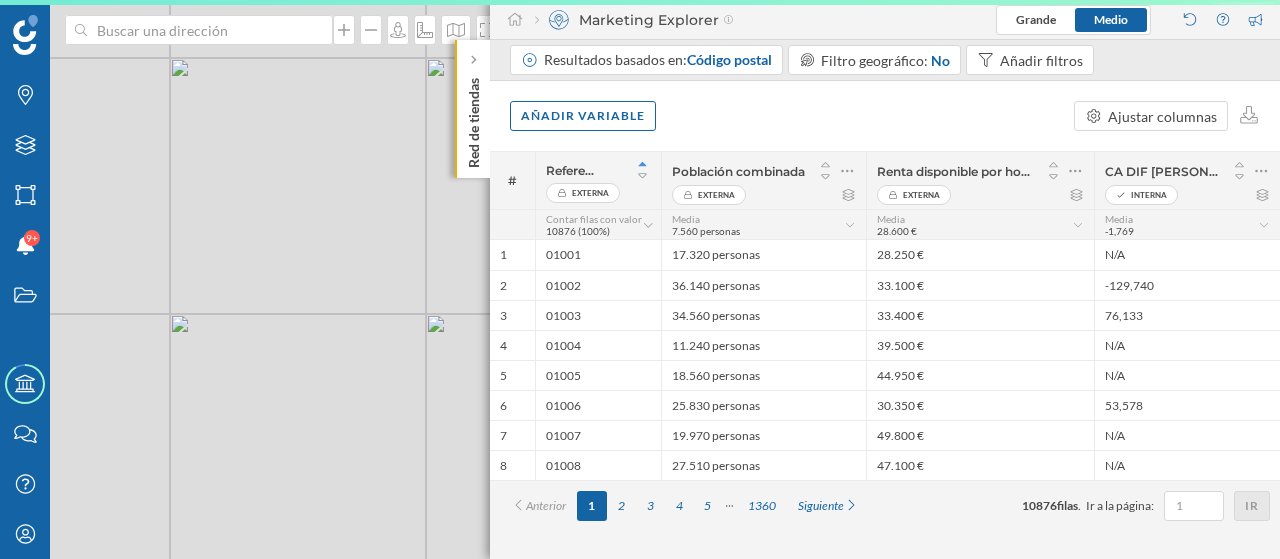 scroll, scrollTop: 0, scrollLeft: 0, axis: both 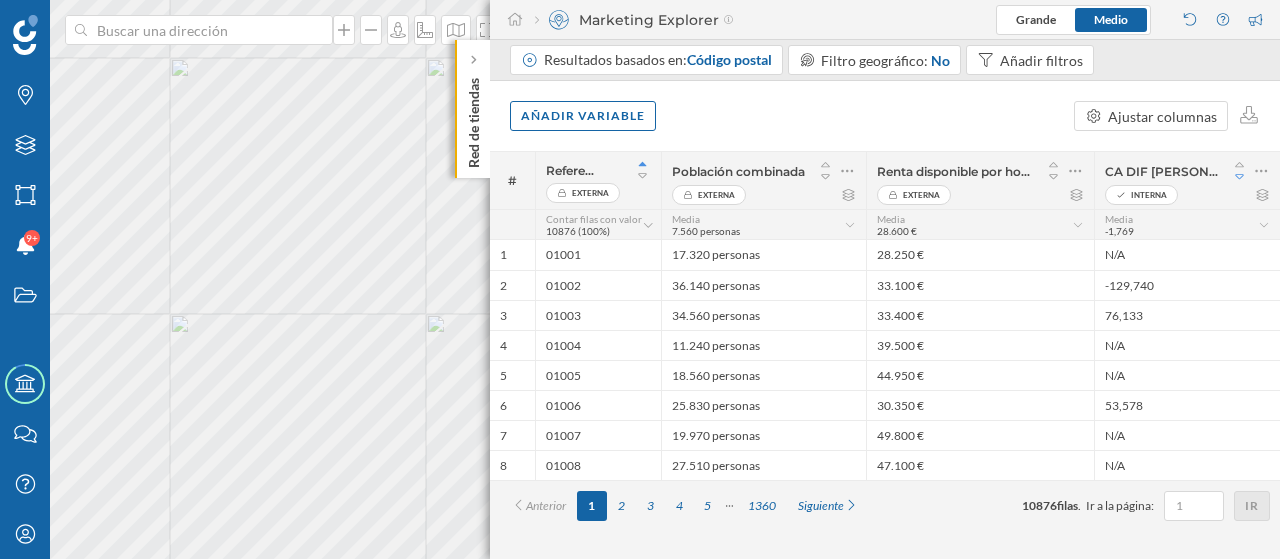 click 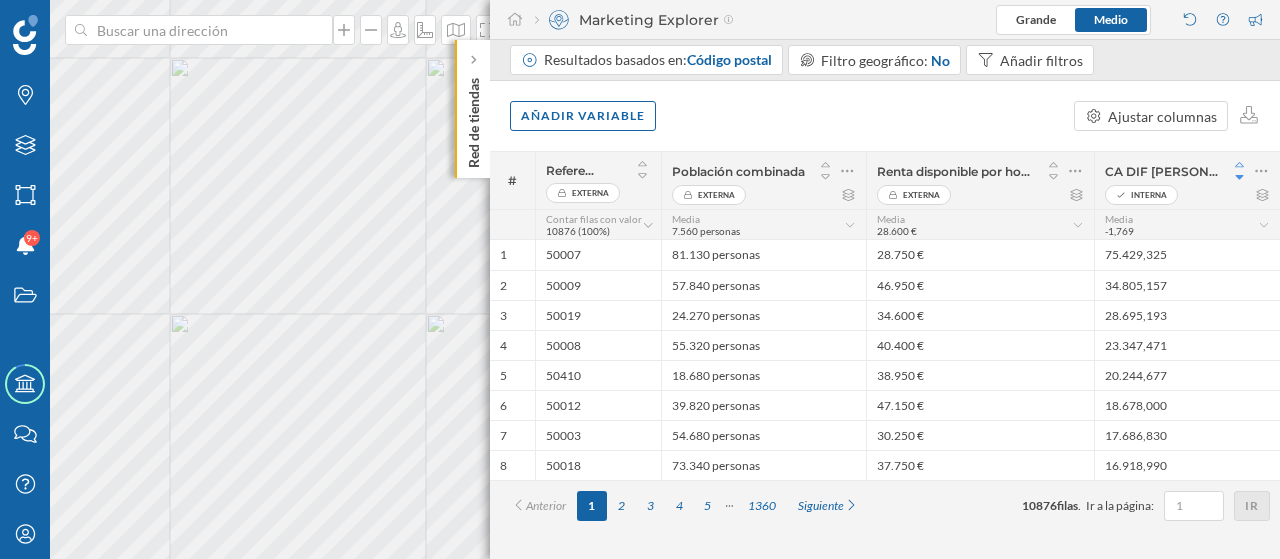 click 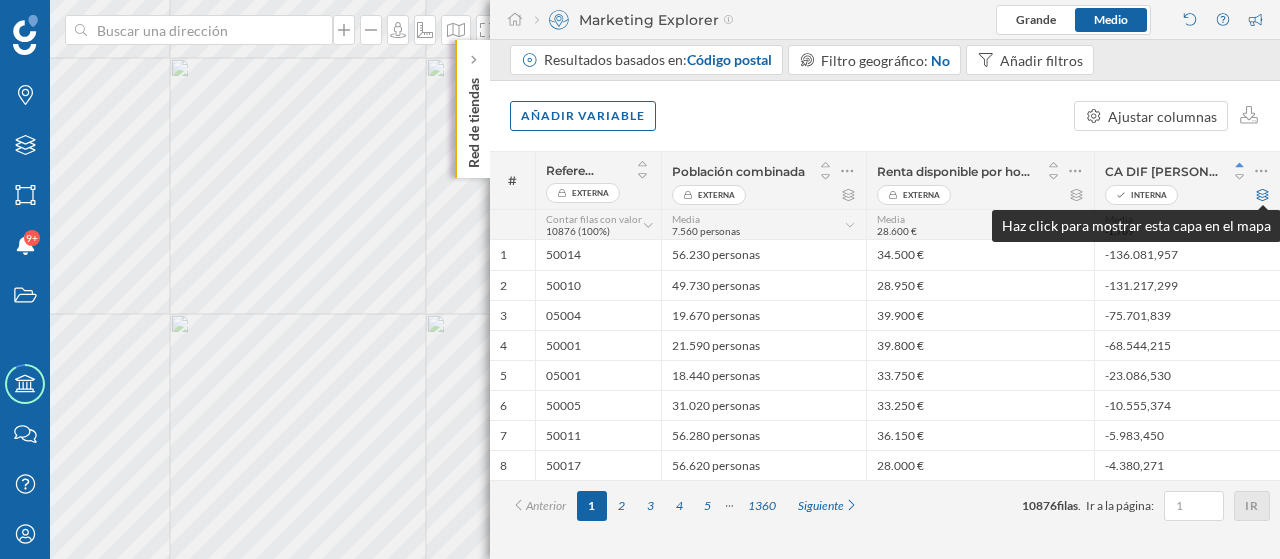 click 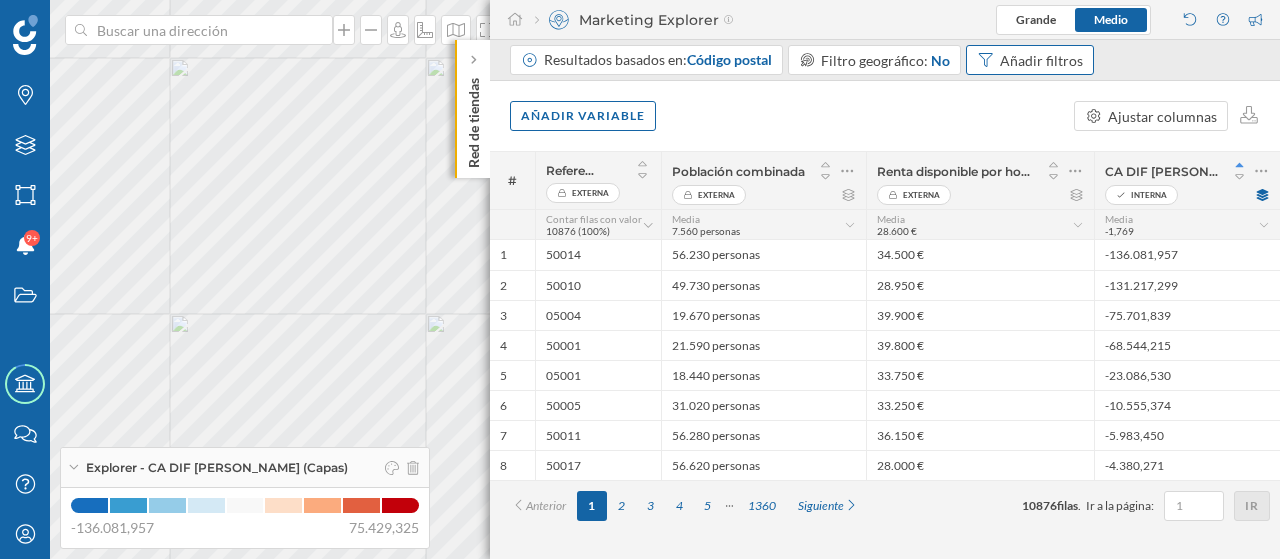 click on "Añadir filtros" at bounding box center [1041, 60] 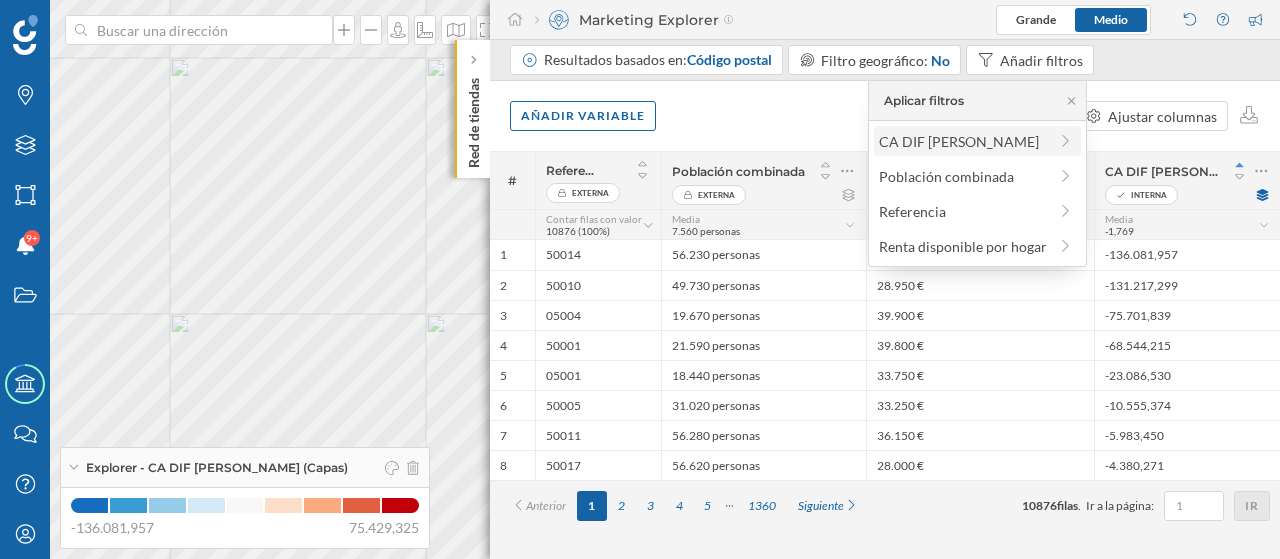 click on "CA DIF [PERSON_NAME]" at bounding box center [959, 141] 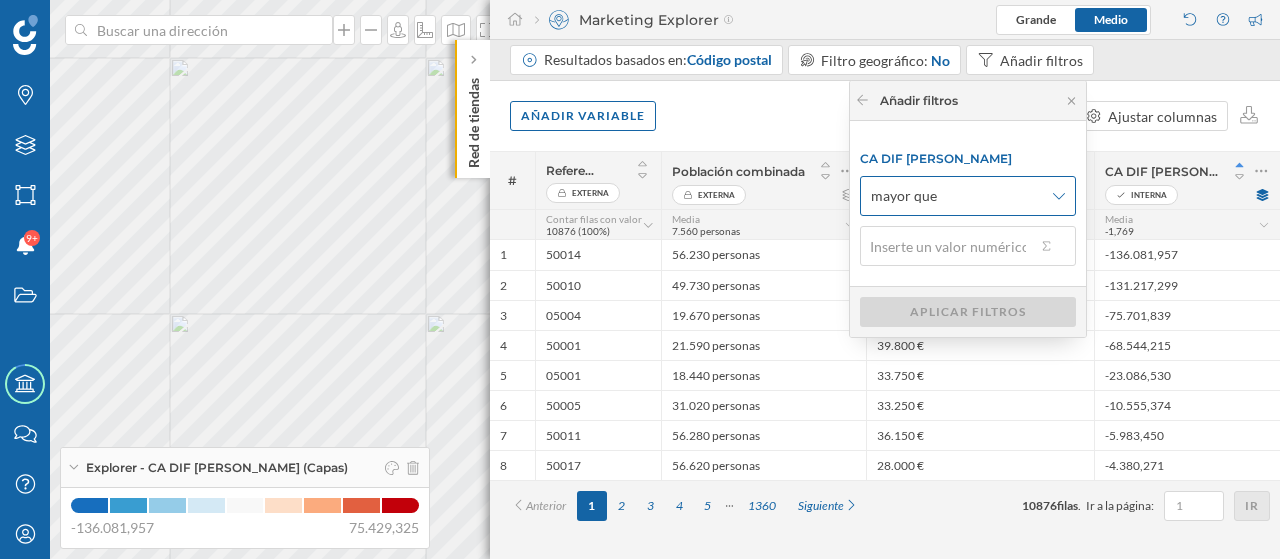 click on "mayor que" at bounding box center [957, 196] 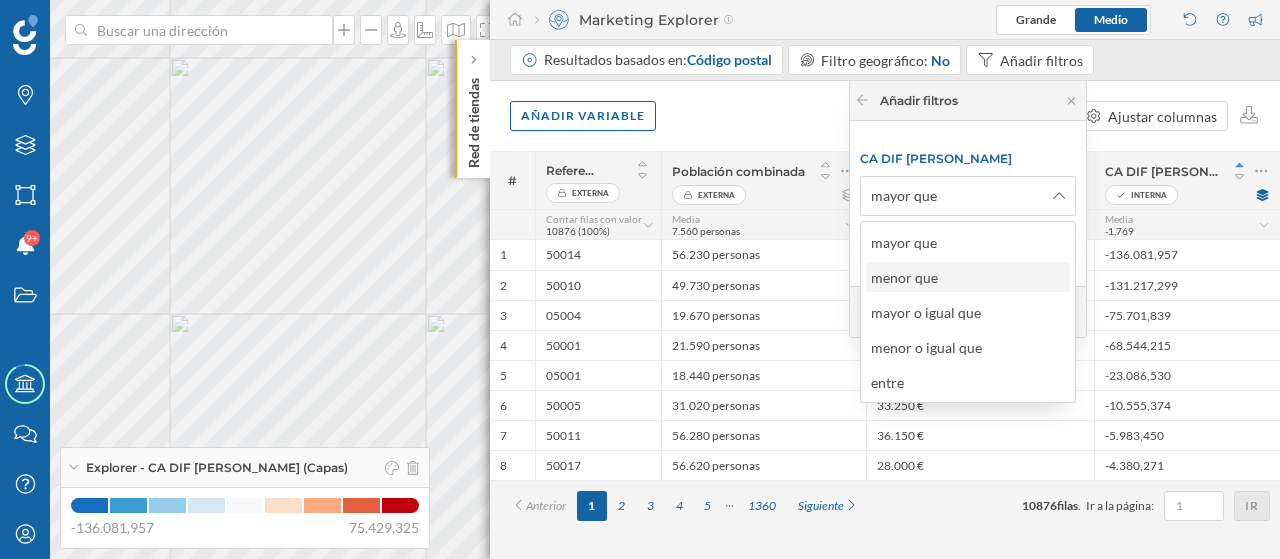 click on "menor que" at bounding box center (909, 277) 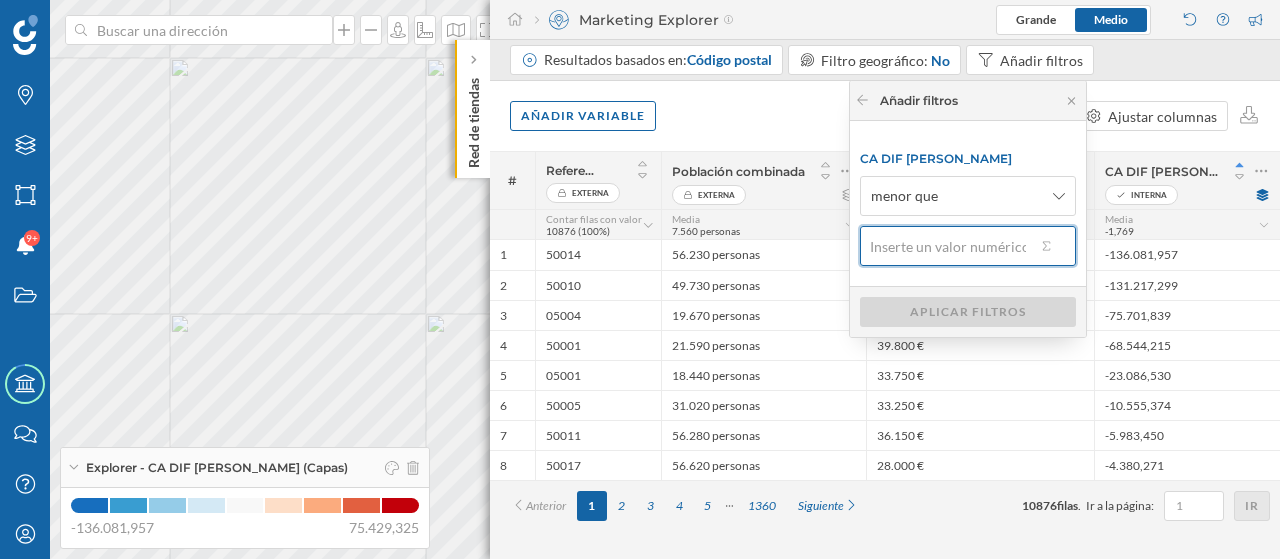 click at bounding box center [948, 246] 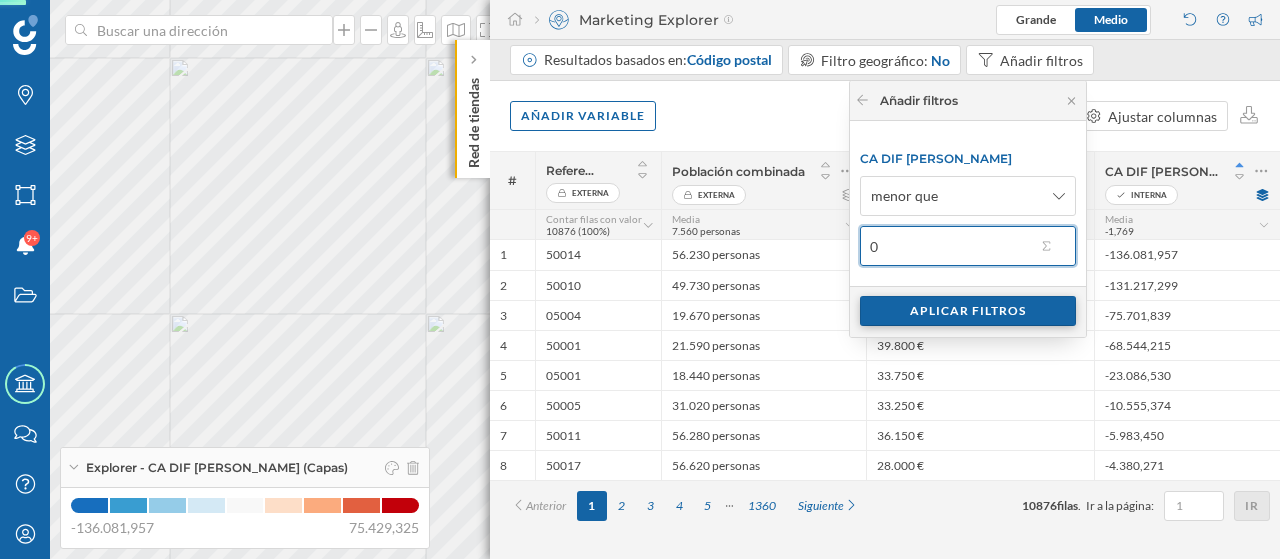 type on "0" 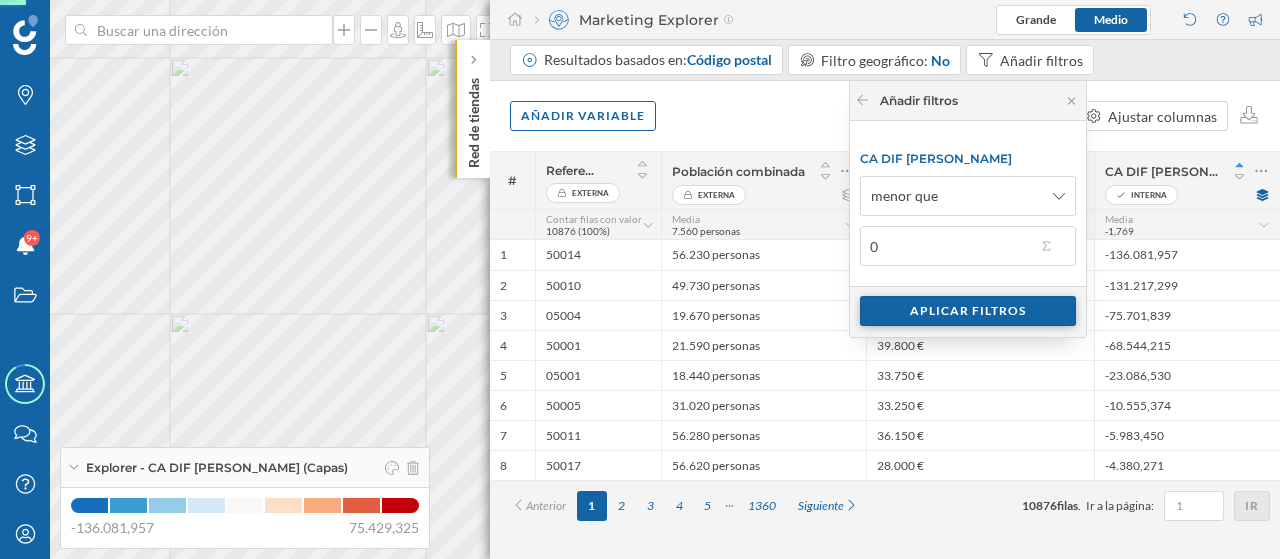 click on "Aplicar filtros" at bounding box center [968, 311] 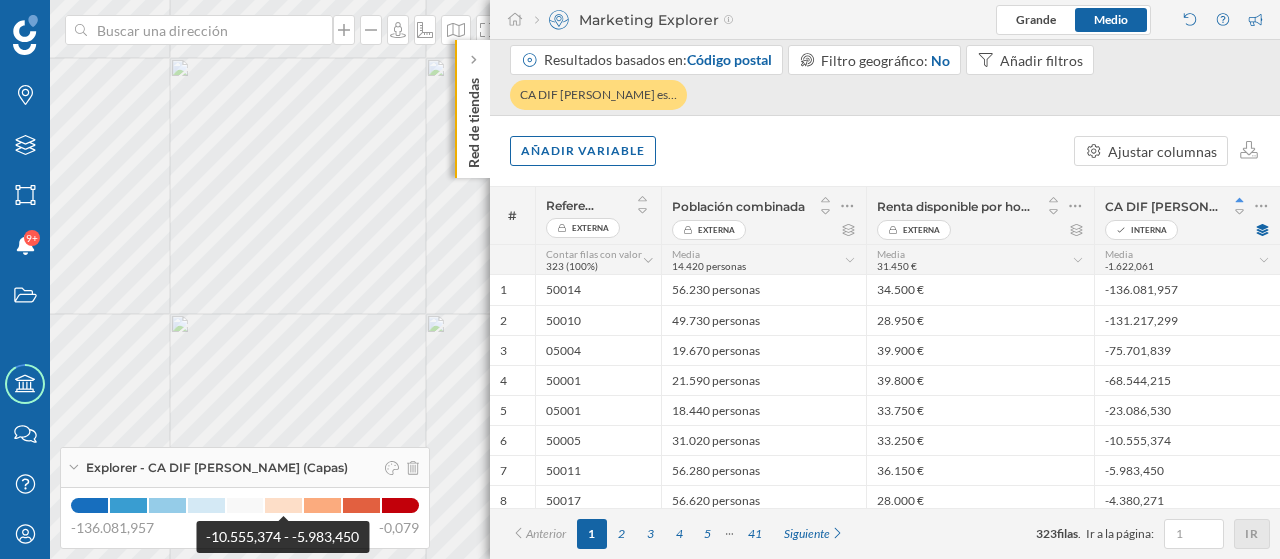 click at bounding box center (283, 505) 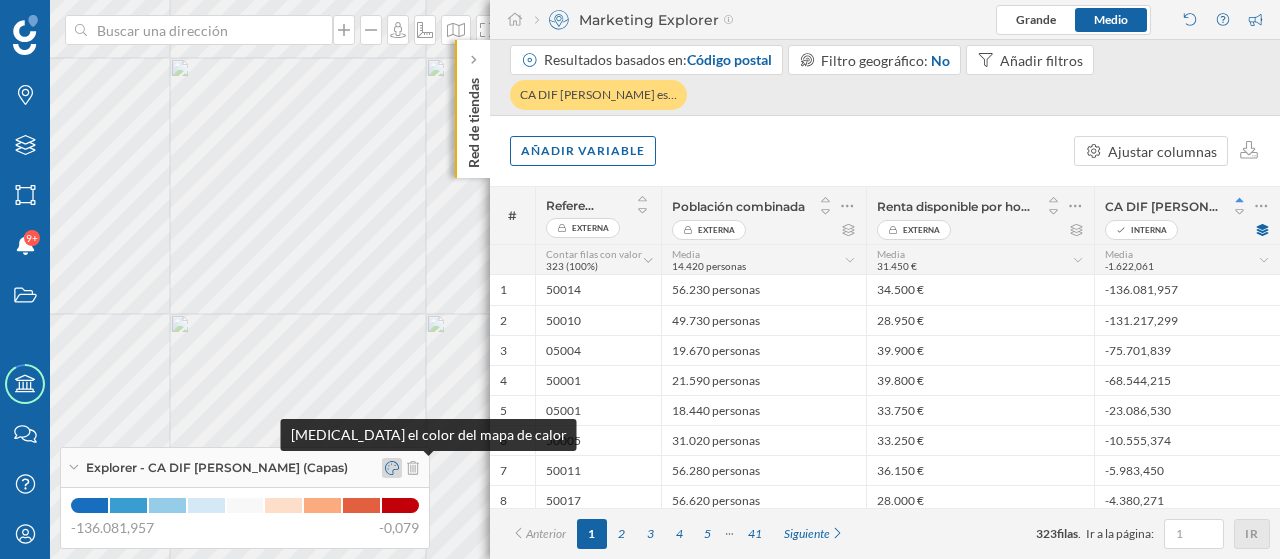 click 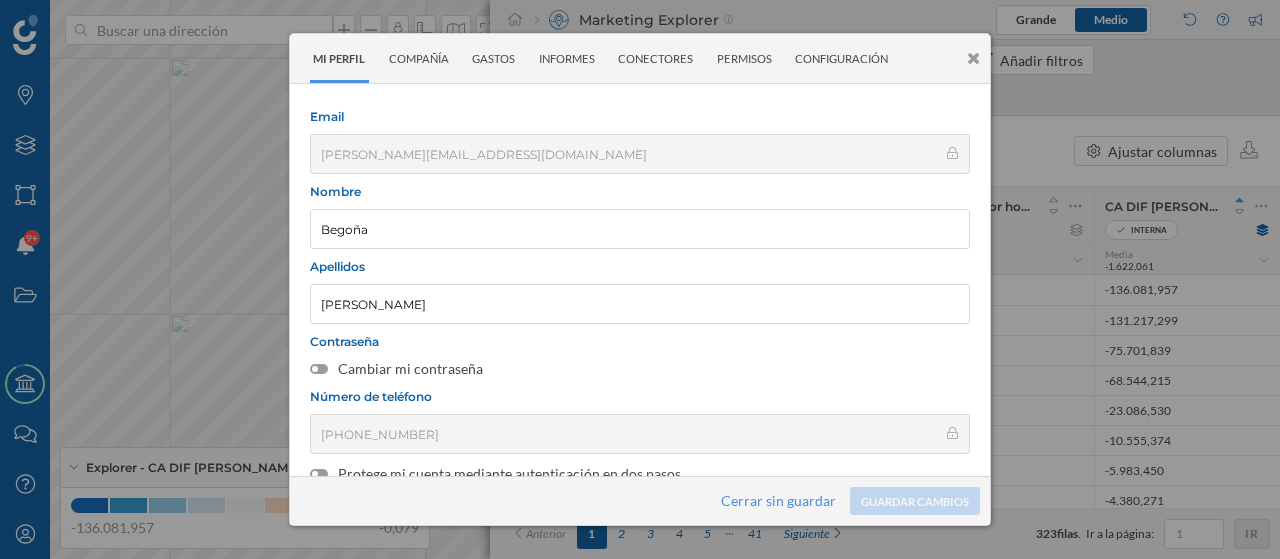 scroll, scrollTop: 344, scrollLeft: 0, axis: vertical 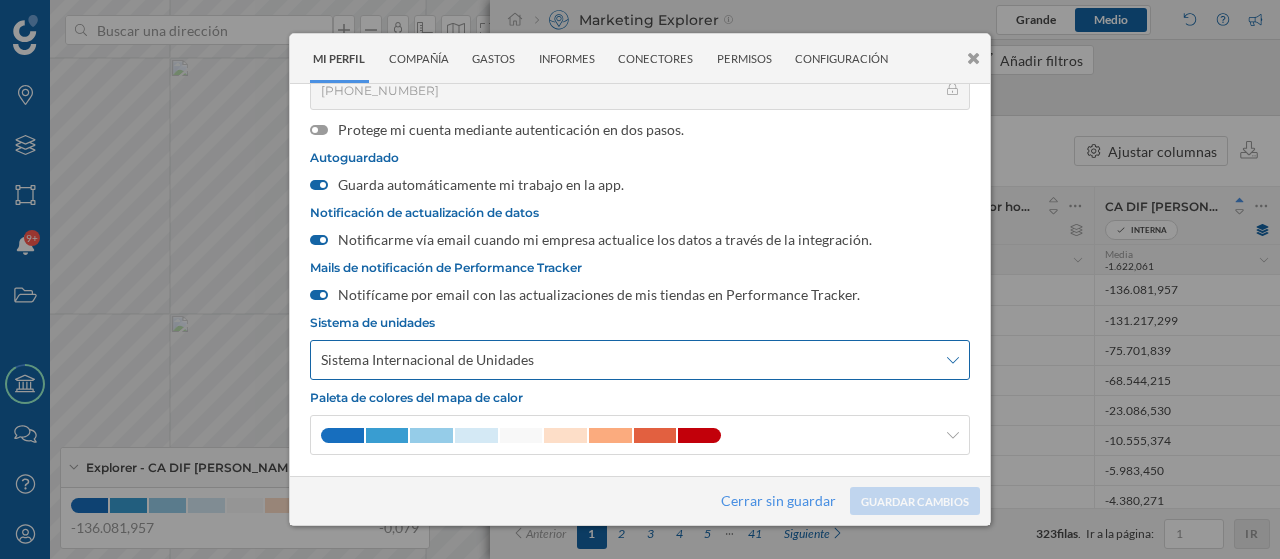 click on "Sistema Internacional de Unidades" at bounding box center [640, 360] 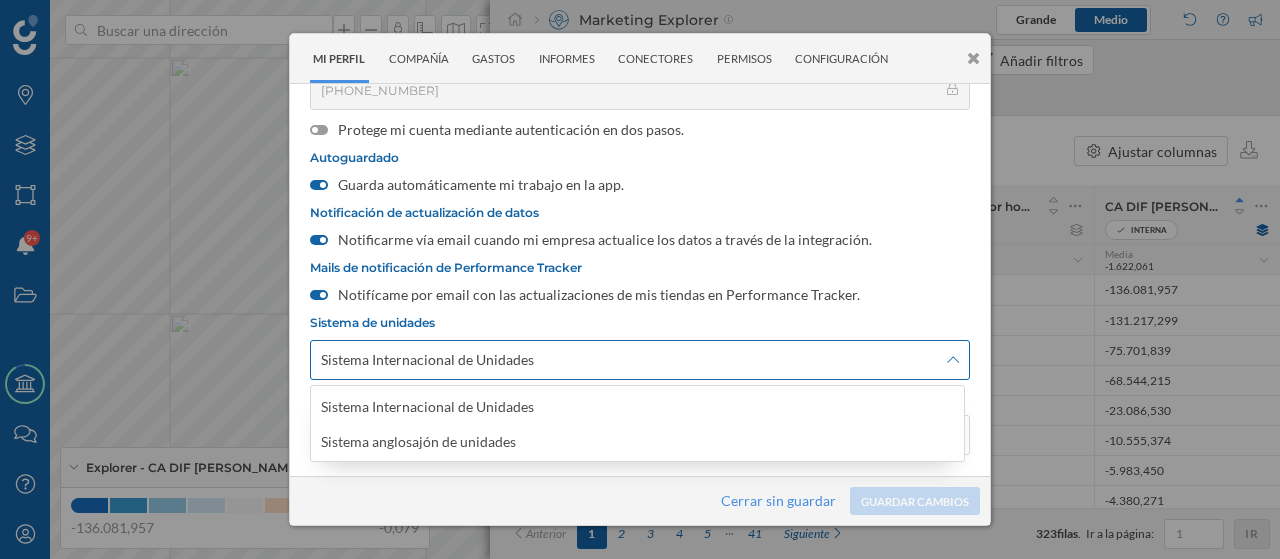 click on "Sistema Internacional de Unidades" at bounding box center (640, 360) 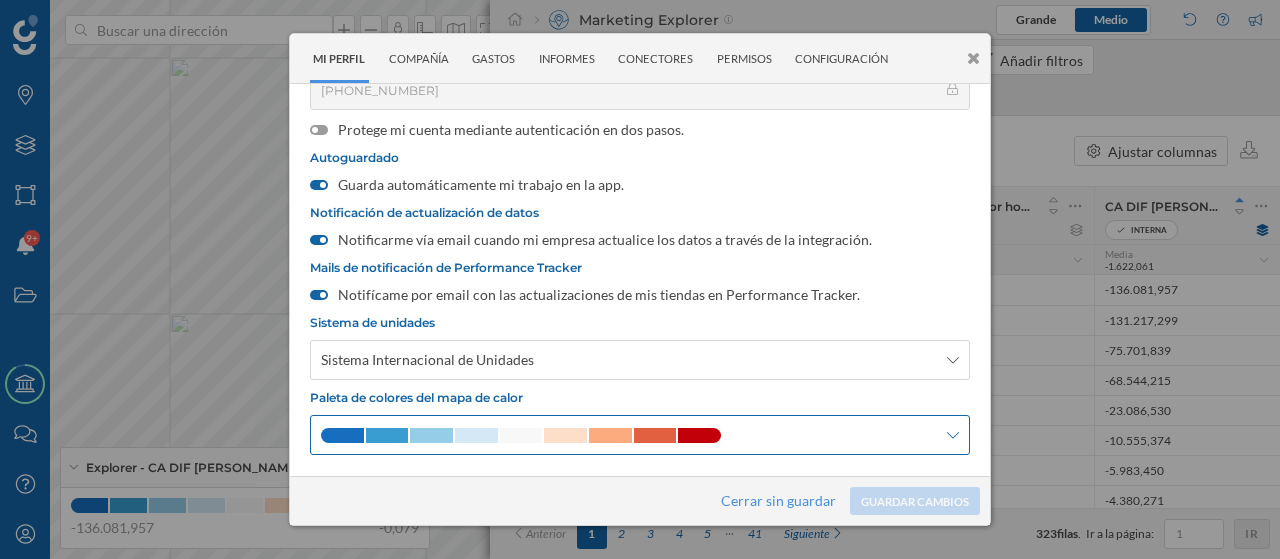 click at bounding box center [640, 435] 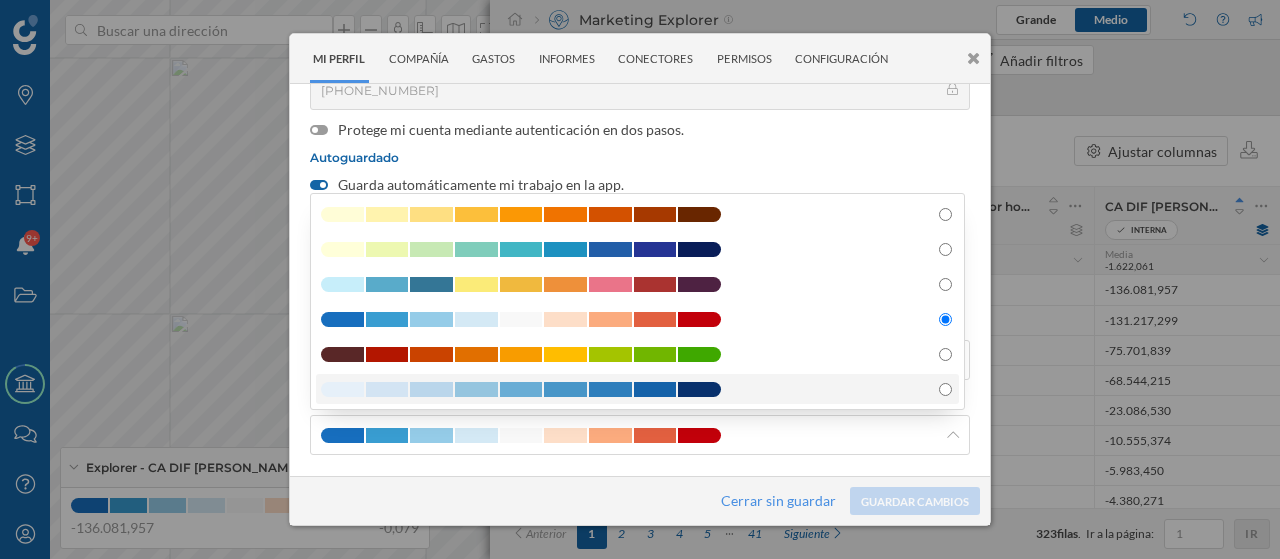 click at bounding box center [945, 389] 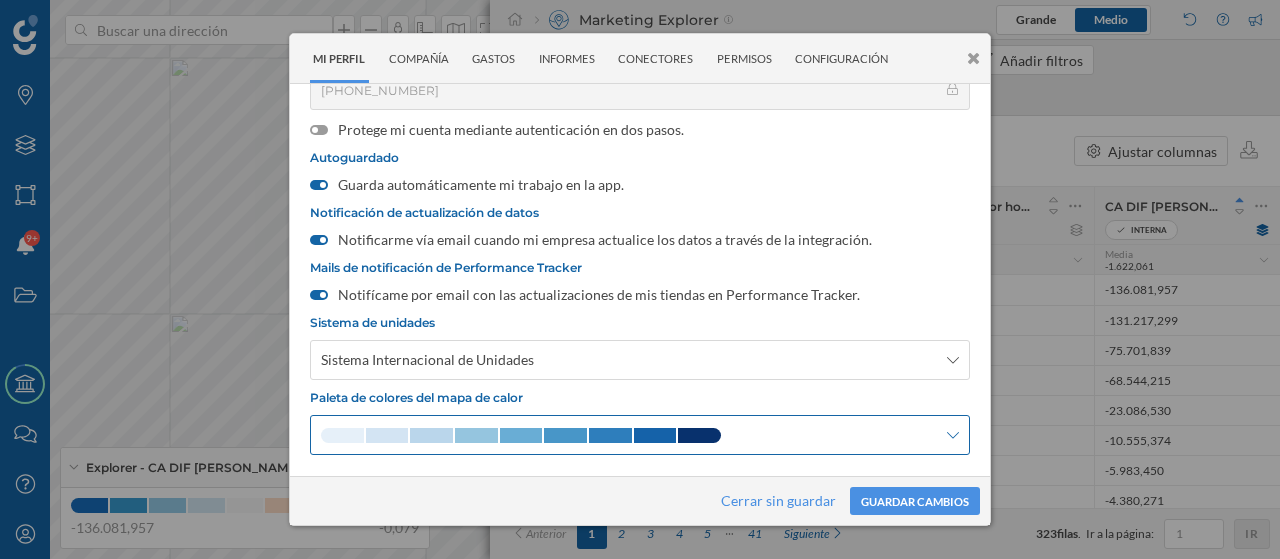 click at bounding box center [640, 435] 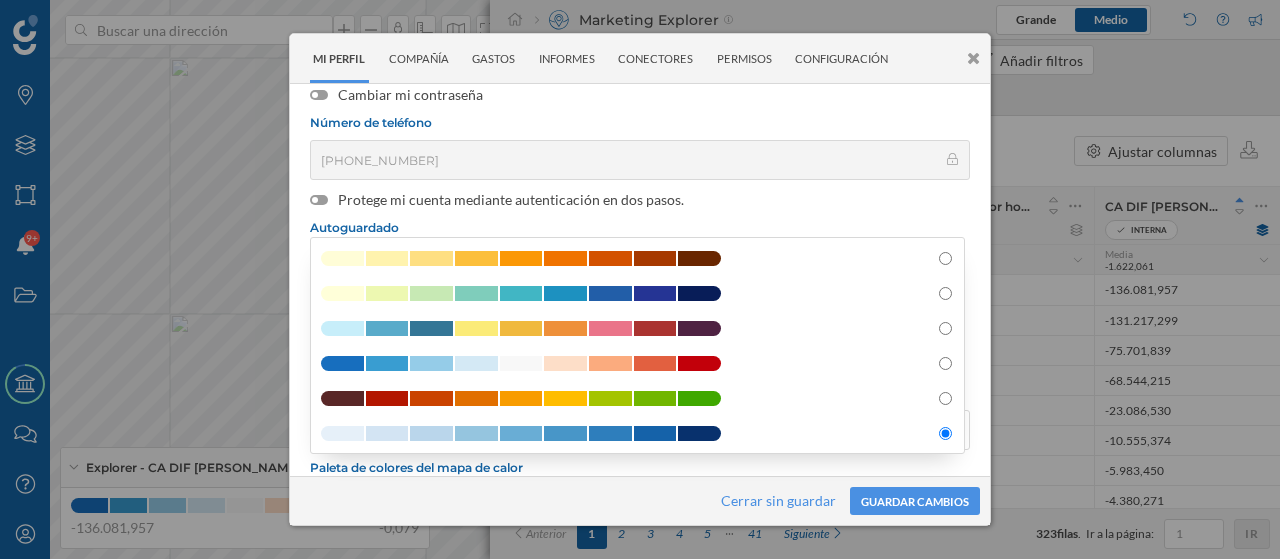 scroll, scrollTop: 343, scrollLeft: 0, axis: vertical 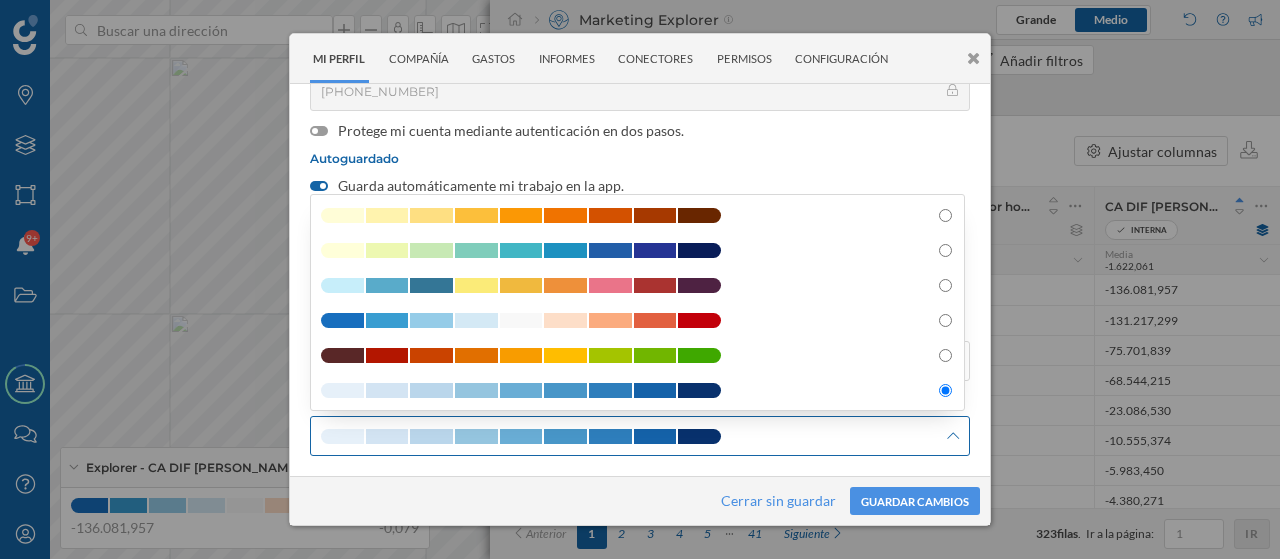 click at bounding box center (640, 436) 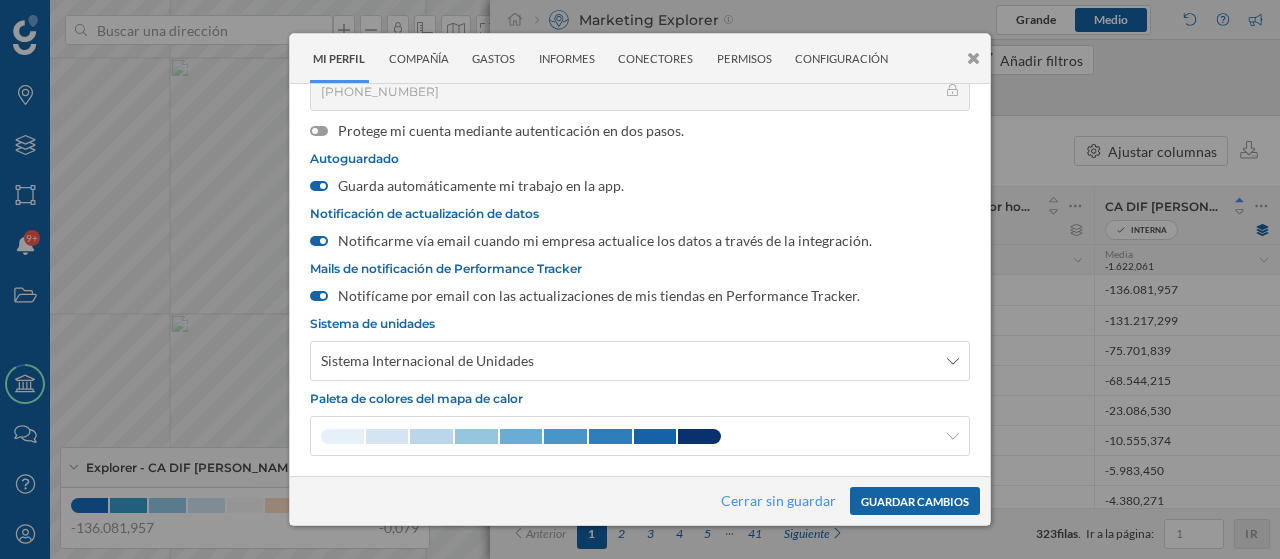 click on "Guardar cambios" at bounding box center [915, 501] 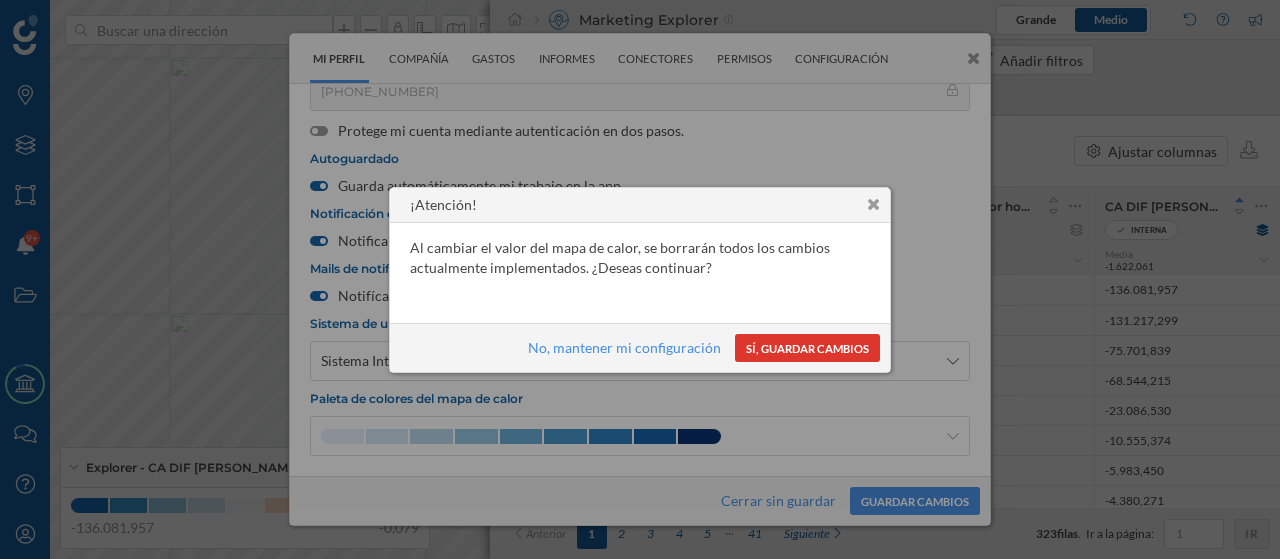 click on "Sí, guardar cambios" at bounding box center [807, 348] 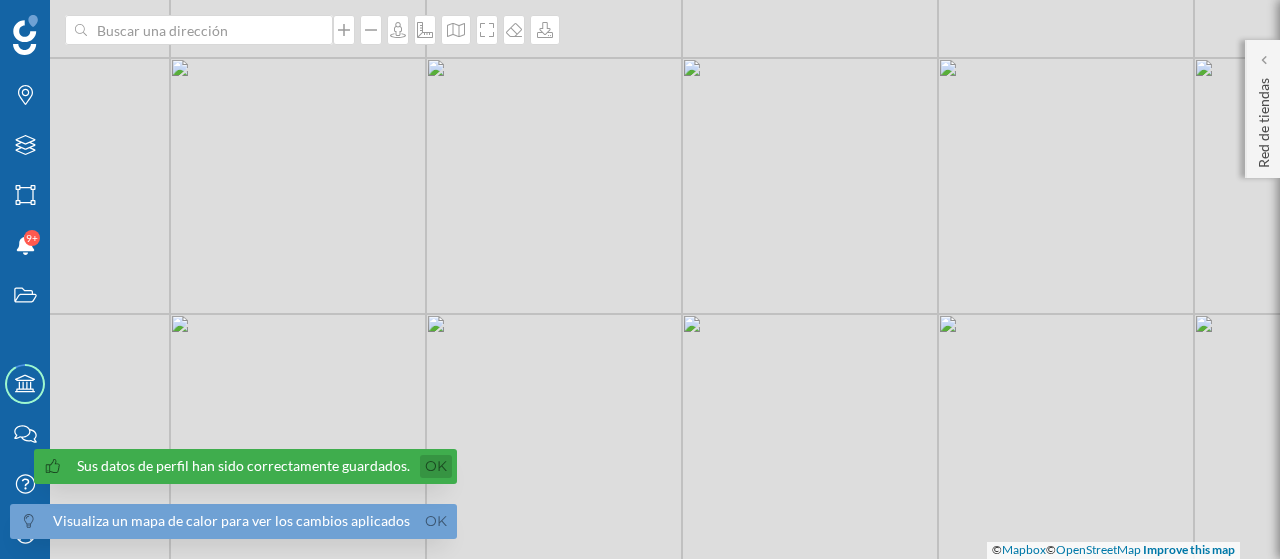 click on "Ok" at bounding box center [436, 466] 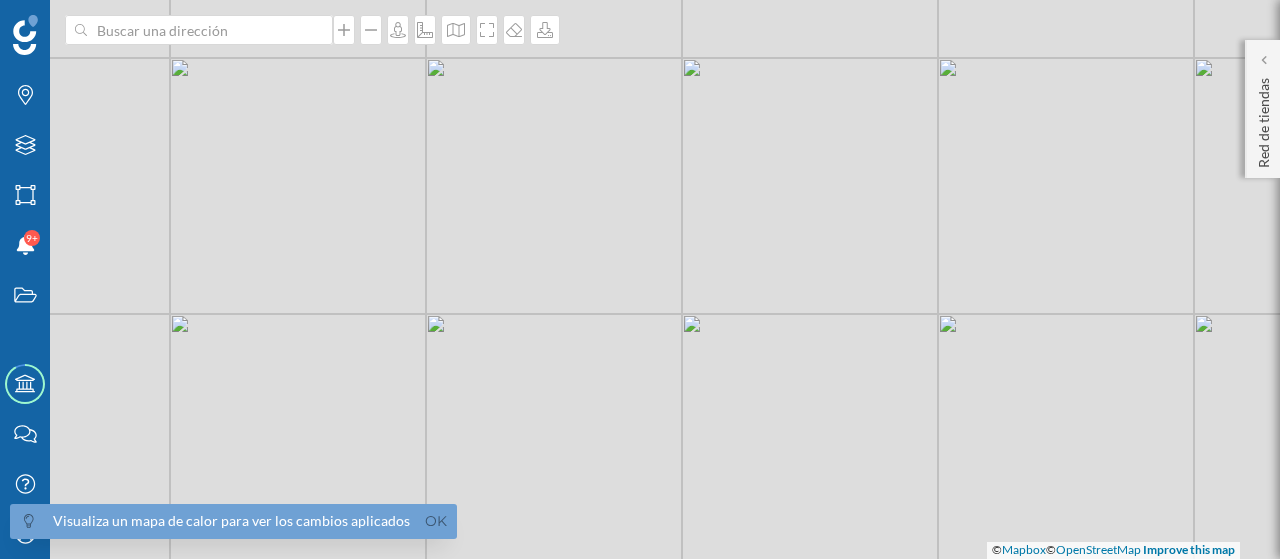 click on "Visualiza un mapa de calor para ver los cambios aplicados
Ok" at bounding box center (233, 521) 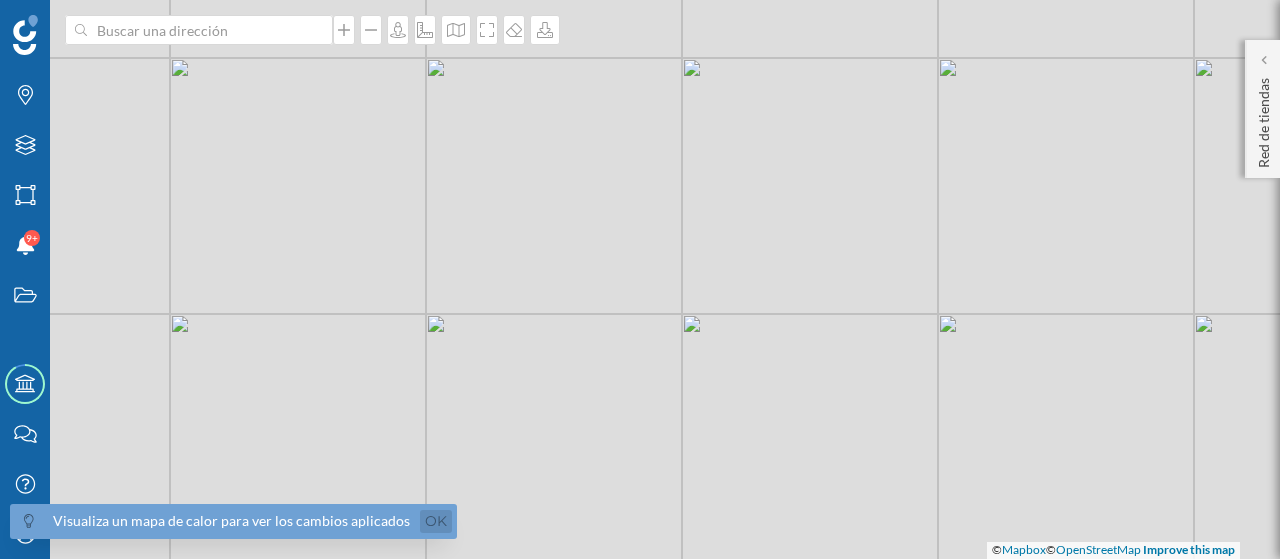 click on "Ok" at bounding box center [436, 521] 